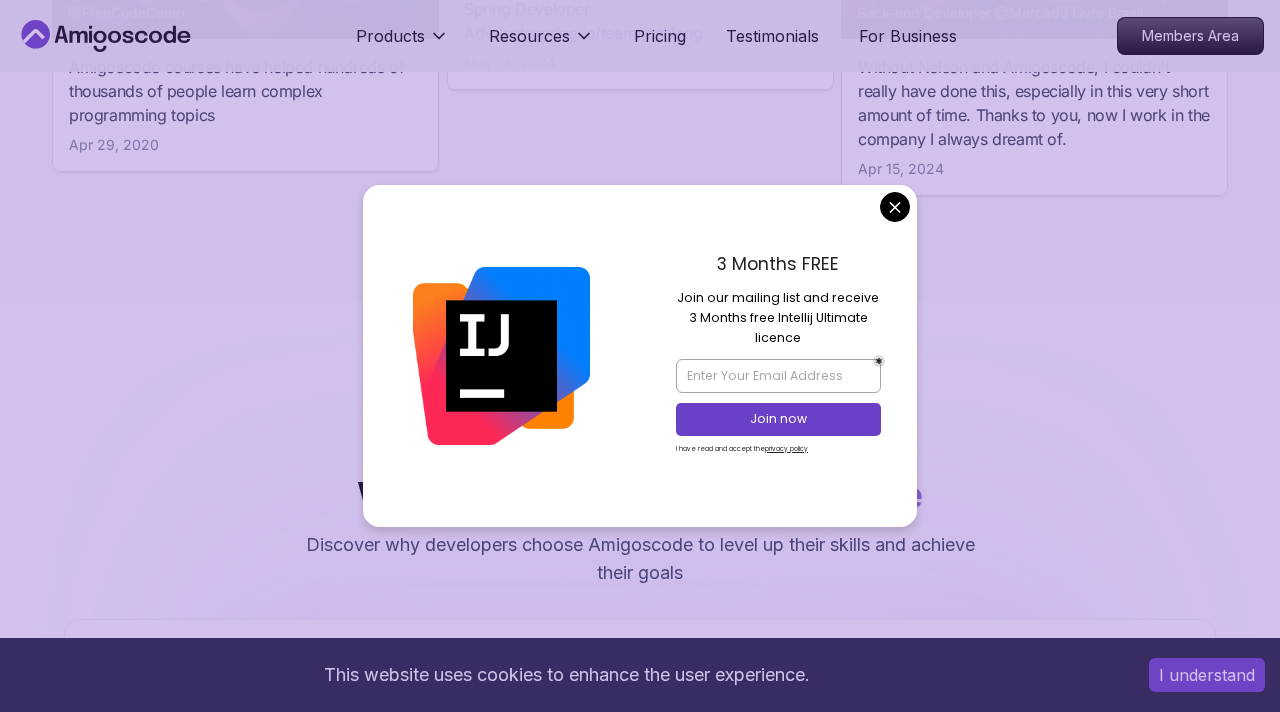 scroll, scrollTop: 7701, scrollLeft: 0, axis: vertical 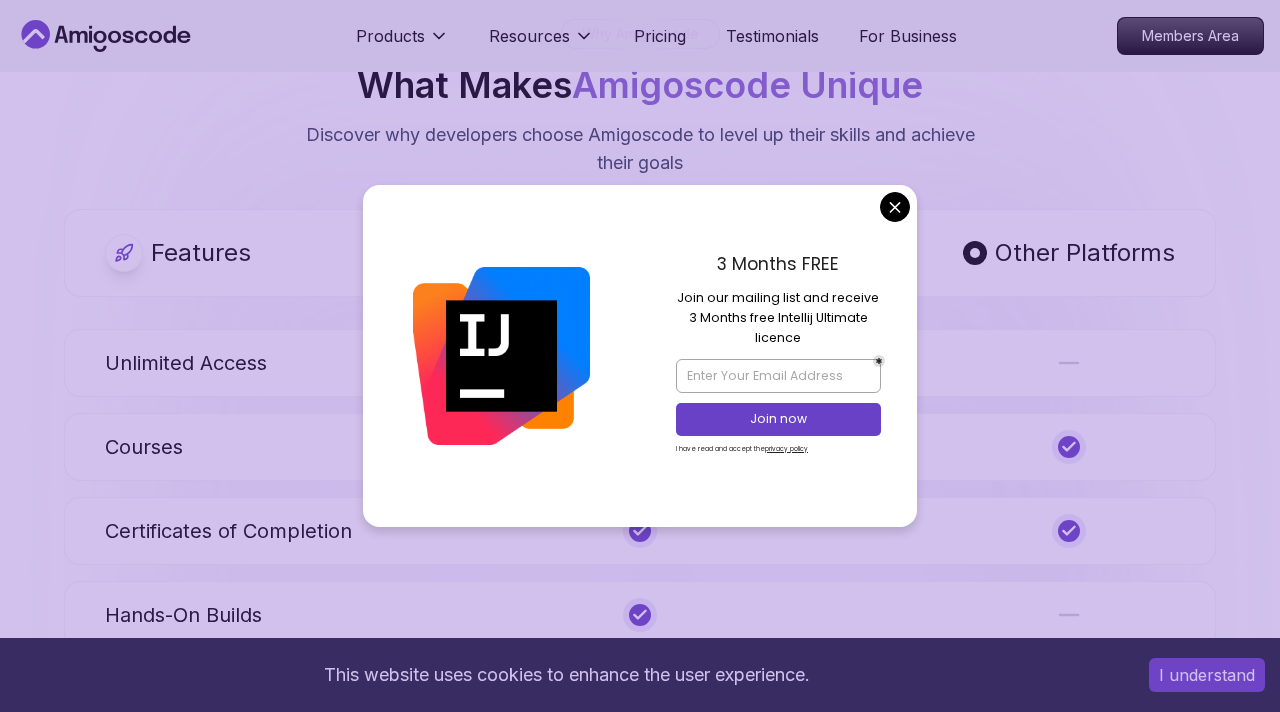 click on "This website uses cookies to enhance the user experience. I understand Products Resources Pricing Testimonials For Business Members Area Products Resources Pricing Testimonials For Business Members Area Jogh Long Spring Developer Advocate "Amigoscode Does a pretty good job, and consistently too, covering Spring and for that, I'm very Appreciative" The One-Stop Platform for   Developers Get unlimited access to coding   courses ,   Quizzes ,   Builds  and   Tools . Start your journey or level up your career with Amigoscode today! Start for Free https://amigoscode.com/dashboard OUR AMIGO STUDENTS WORK IN TOP COMPANIES Courses Builds Discover Amigoscode's Latest   Premium Courses! Get unlimited access to coding   courses ,   Quizzes ,   Builds  and   Tools . Start your journey or level up your career with Amigoscode today! Browse all  courses Advanced Spring Boot Pro Dive deep into Spring Boot with our advanced course, designed to take your skills from intermediate to expert level. NEW Spring Boot for Beginners" at bounding box center [640, -1549] 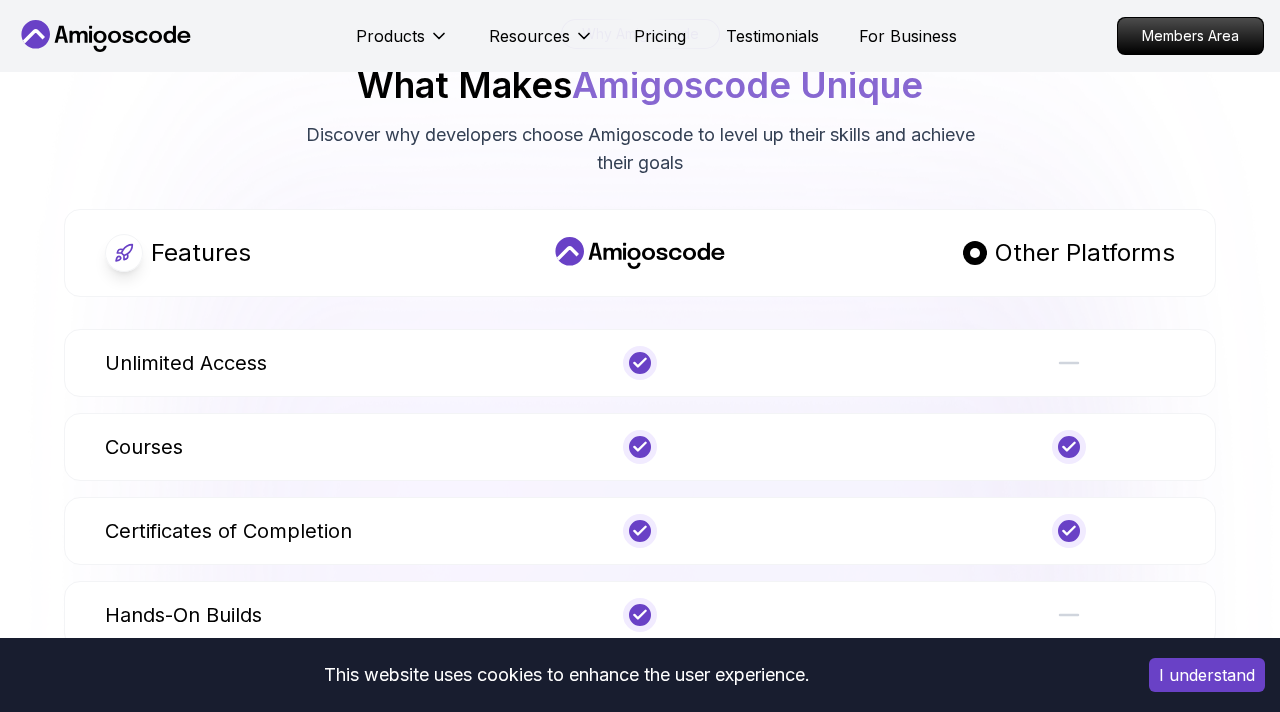scroll, scrollTop: 0, scrollLeft: 0, axis: both 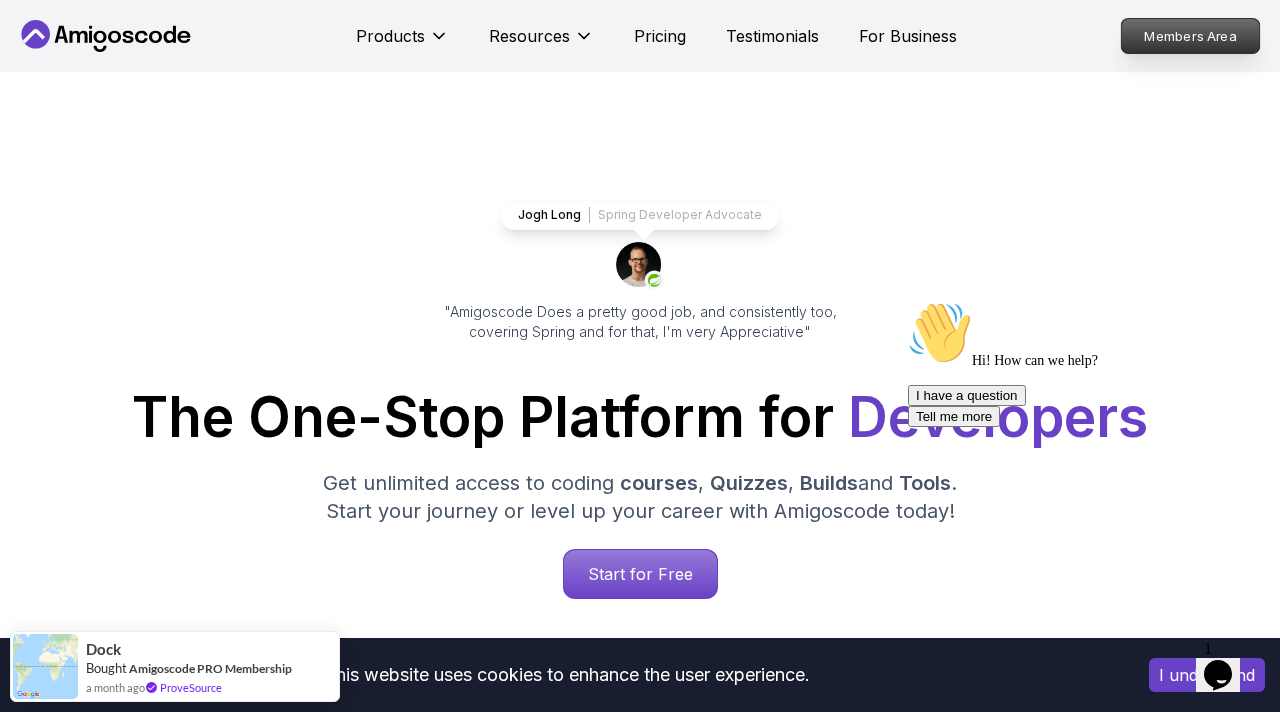 click on "Members Area" at bounding box center [1191, 36] 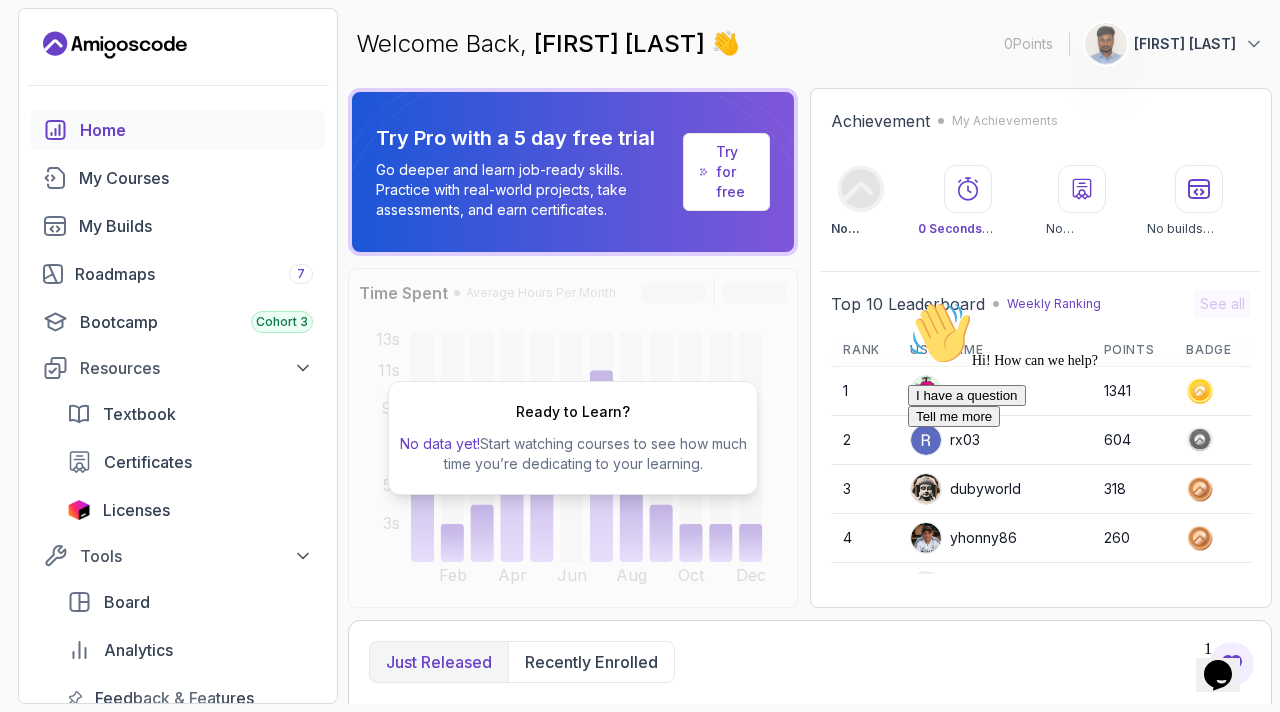 click at bounding box center [1106, 44] 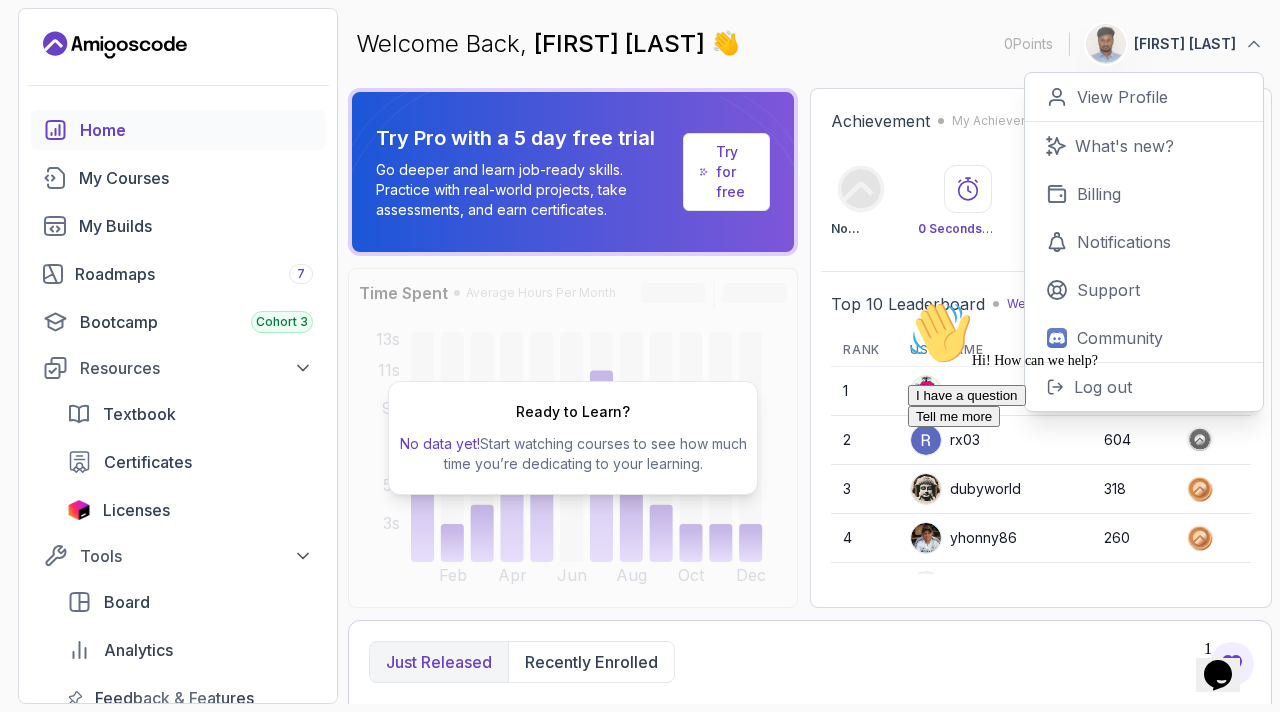 click on "Hi! How can we help? I have a question Tell me more" at bounding box center (1088, 364) 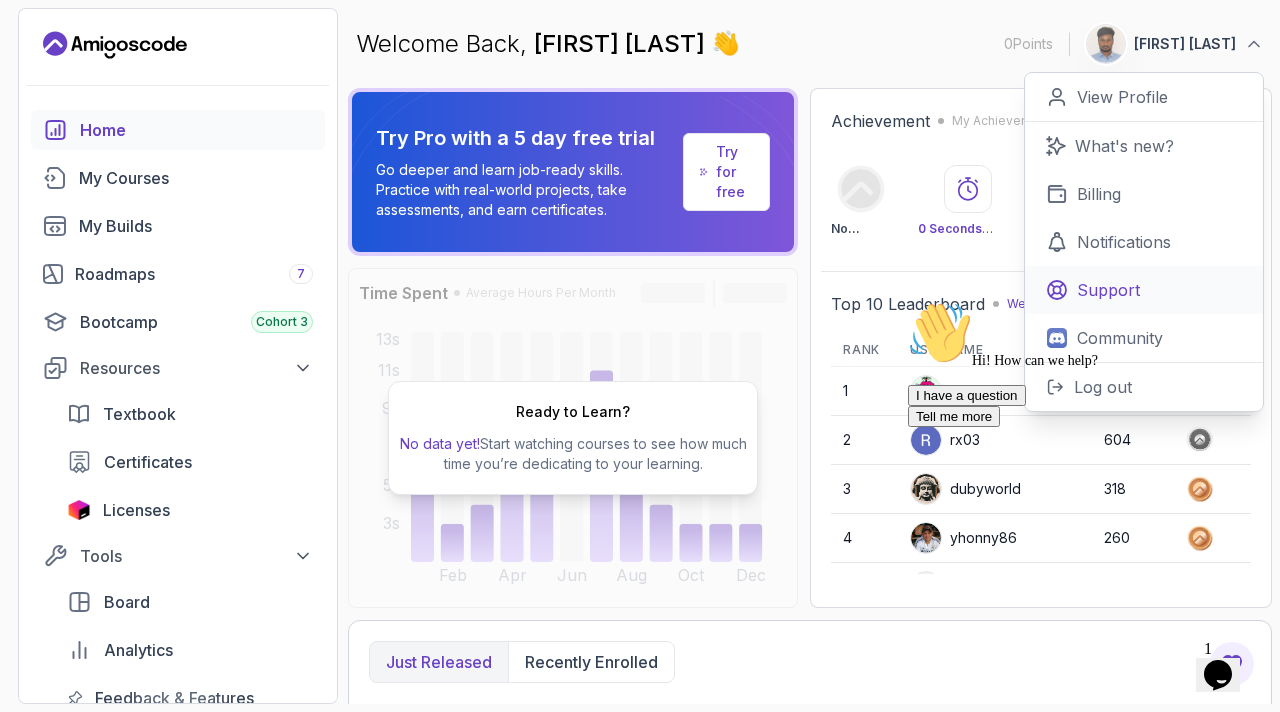click on "Support" at bounding box center (1108, 290) 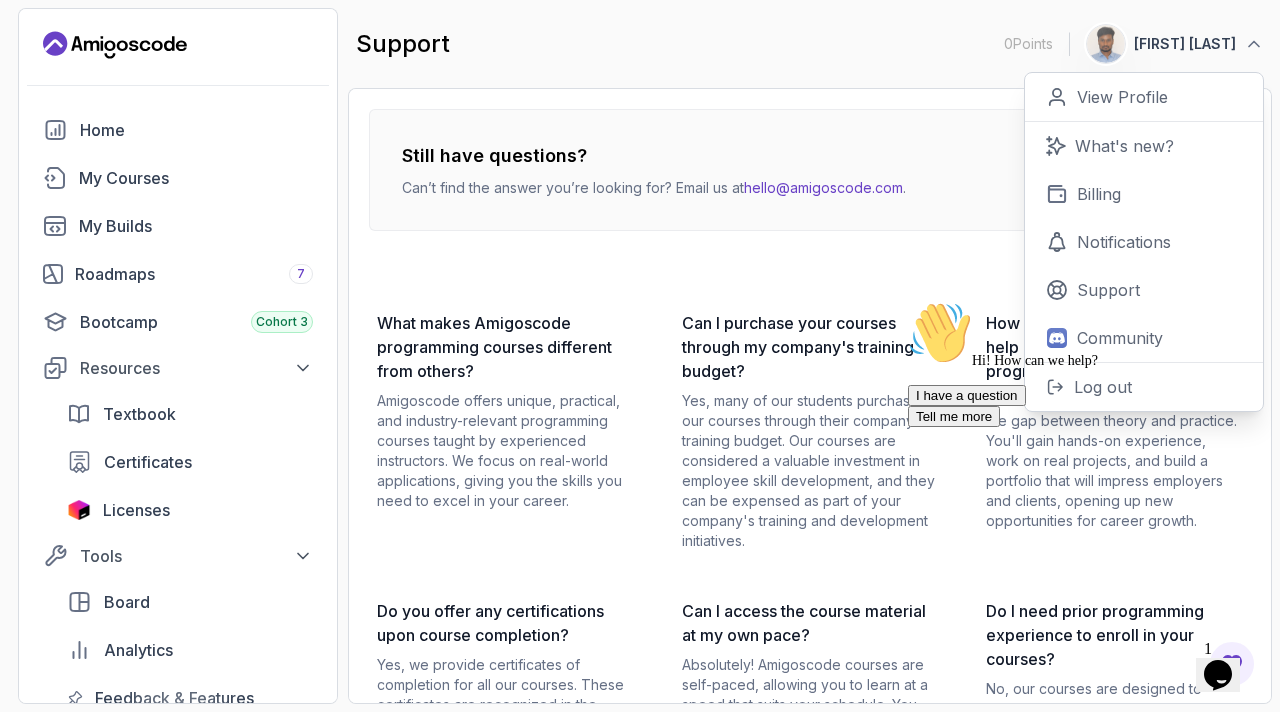 click on "Hi! How can we help? I have a question Tell me more" at bounding box center (1088, 364) 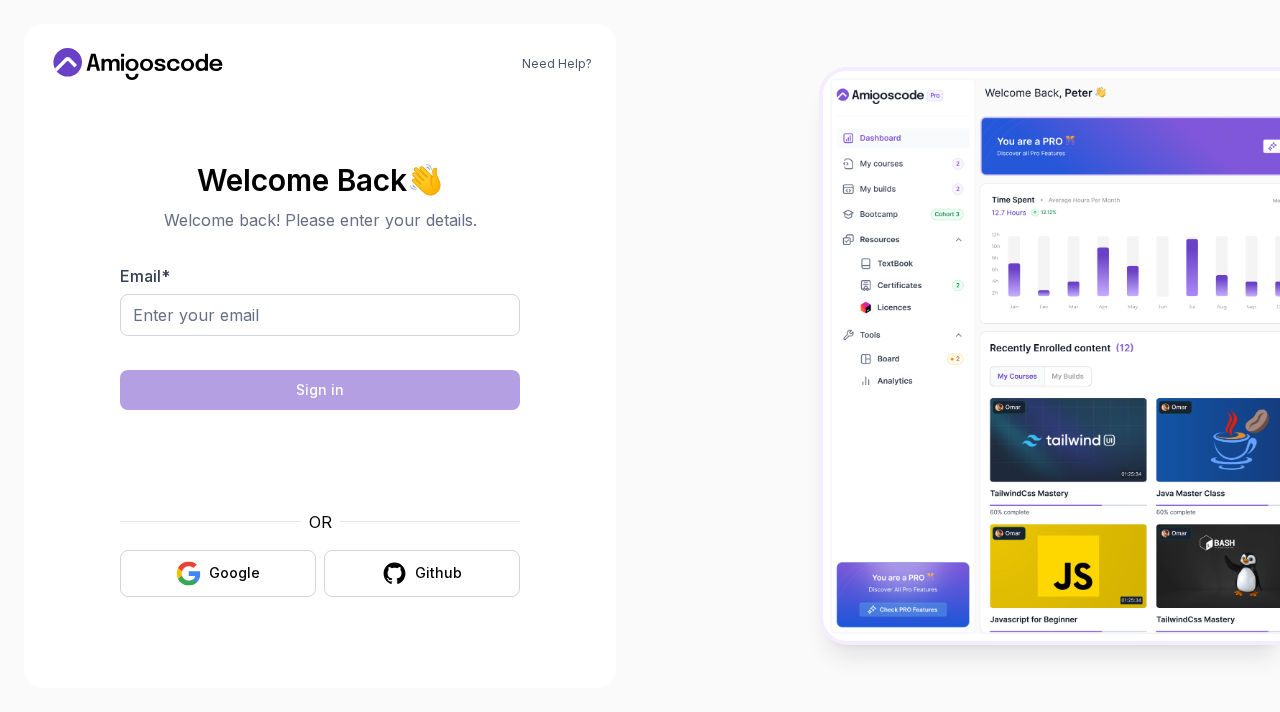 scroll, scrollTop: 0, scrollLeft: 0, axis: both 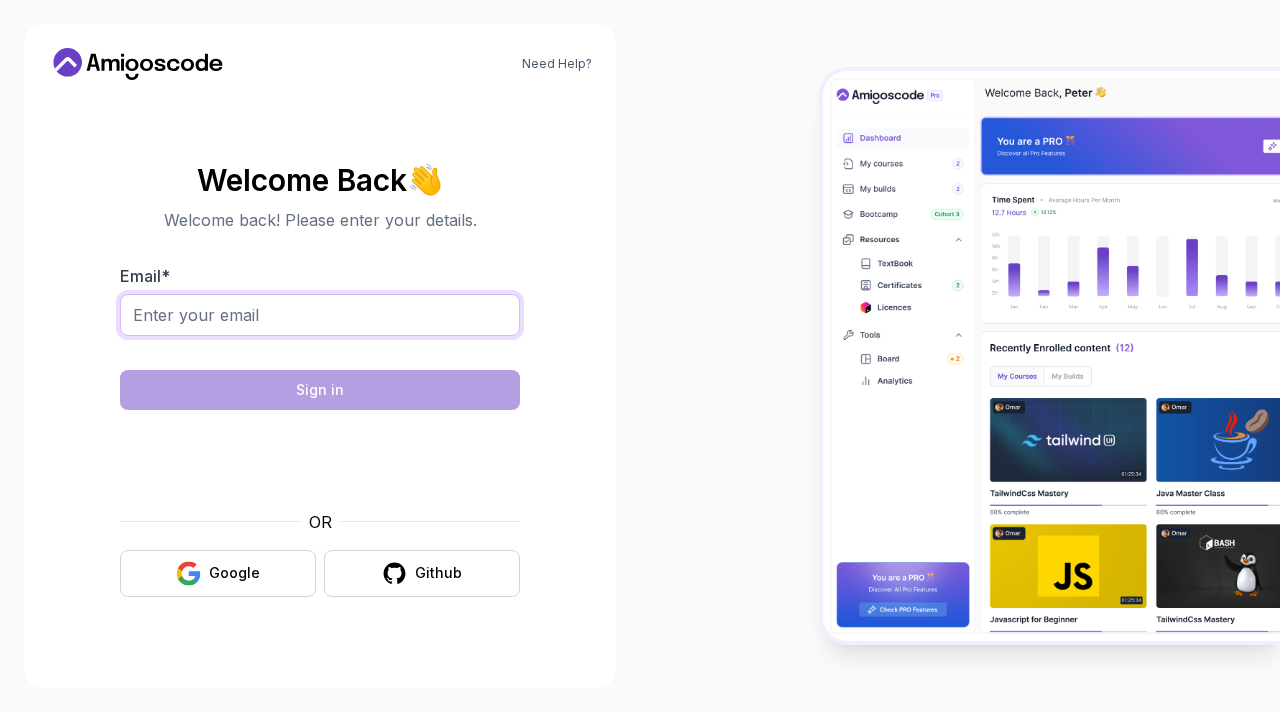 click on "Email *" at bounding box center (320, 315) 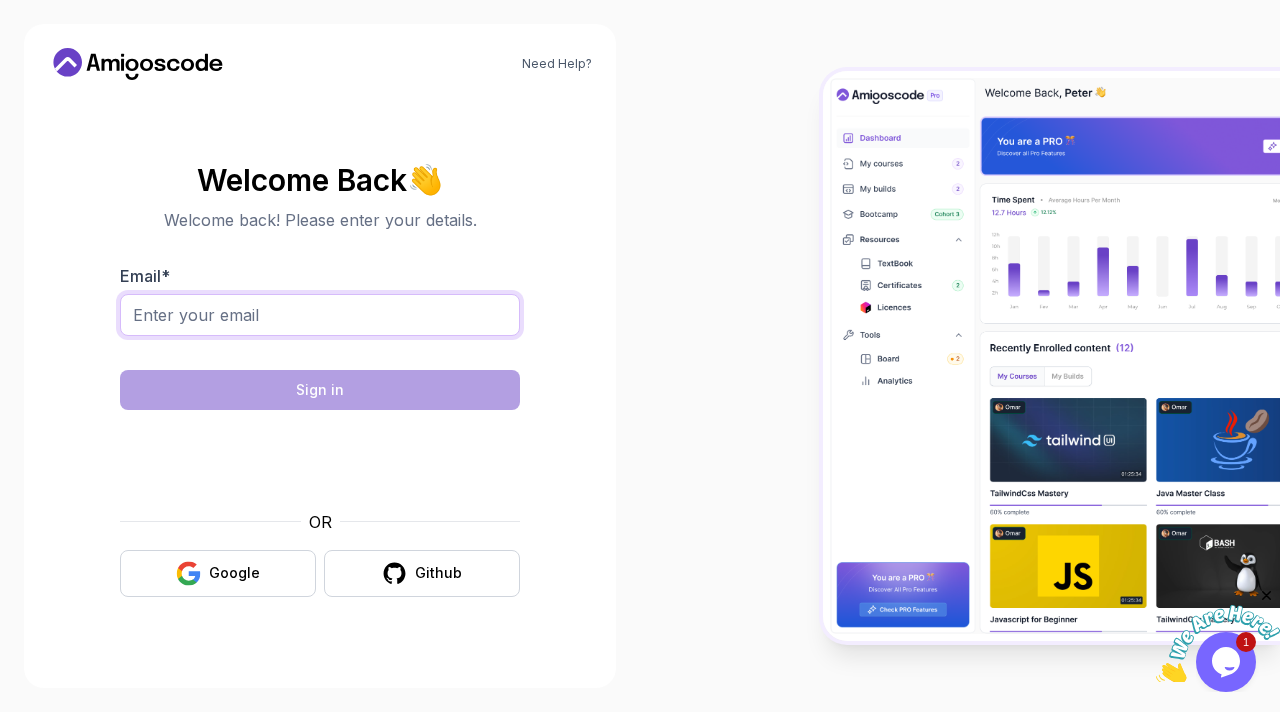 scroll, scrollTop: 0, scrollLeft: 0, axis: both 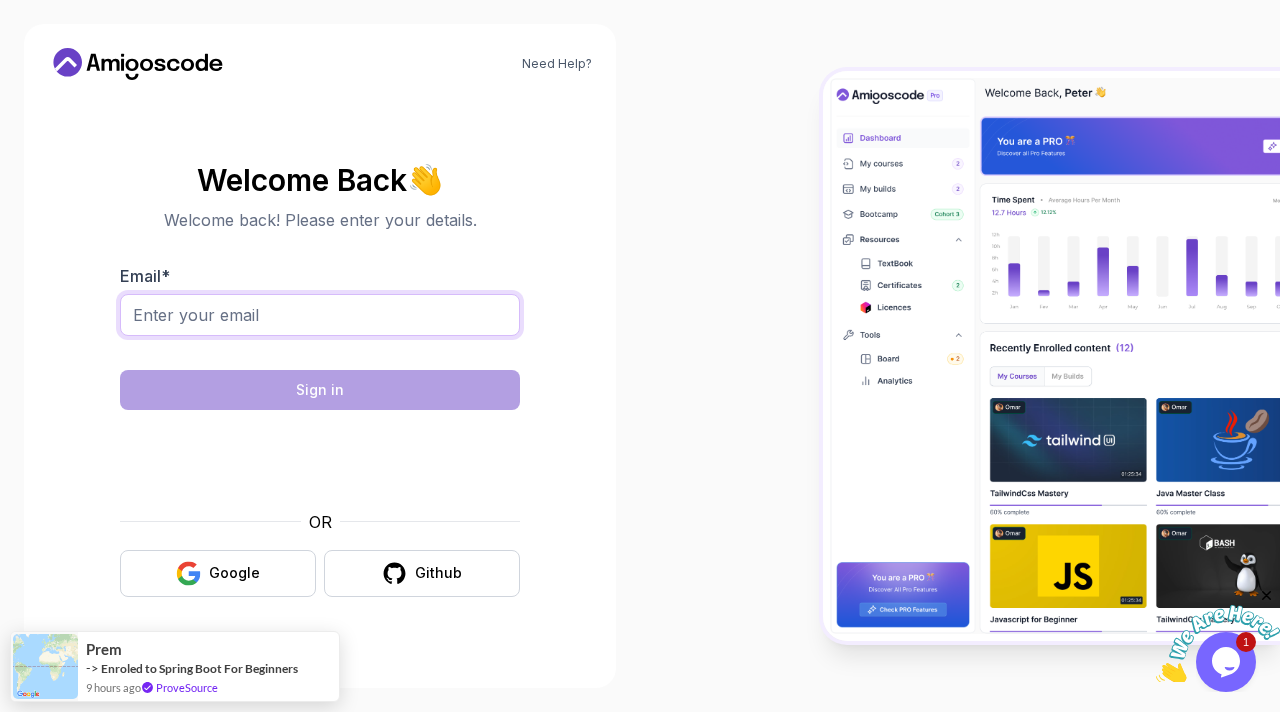 type on "madu.danappa@gmail.com" 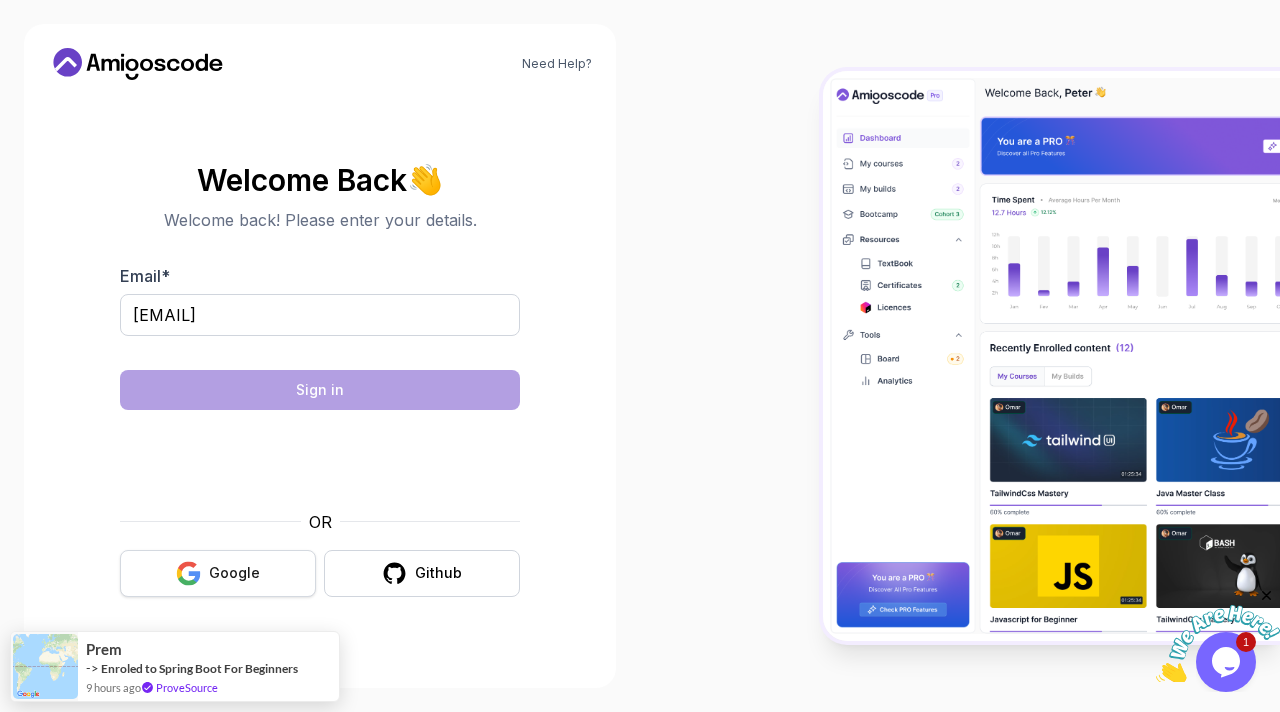 click on "Google" at bounding box center (234, 573) 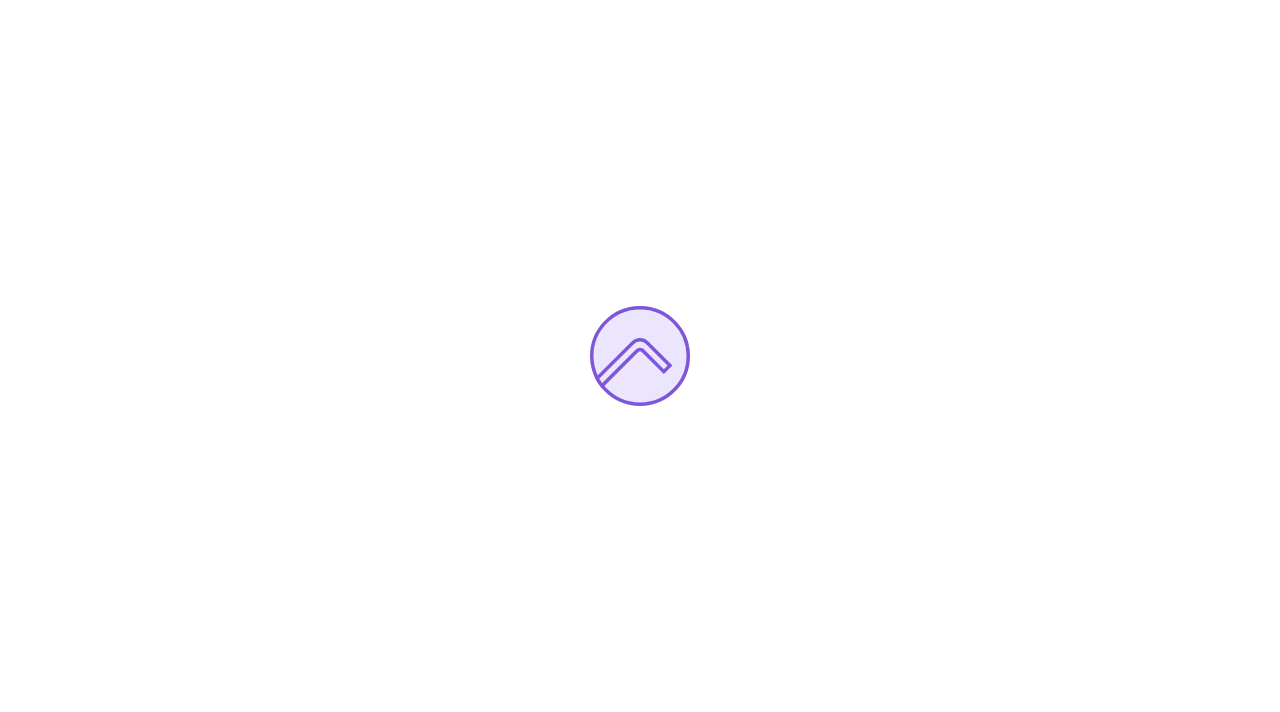 scroll, scrollTop: 0, scrollLeft: 0, axis: both 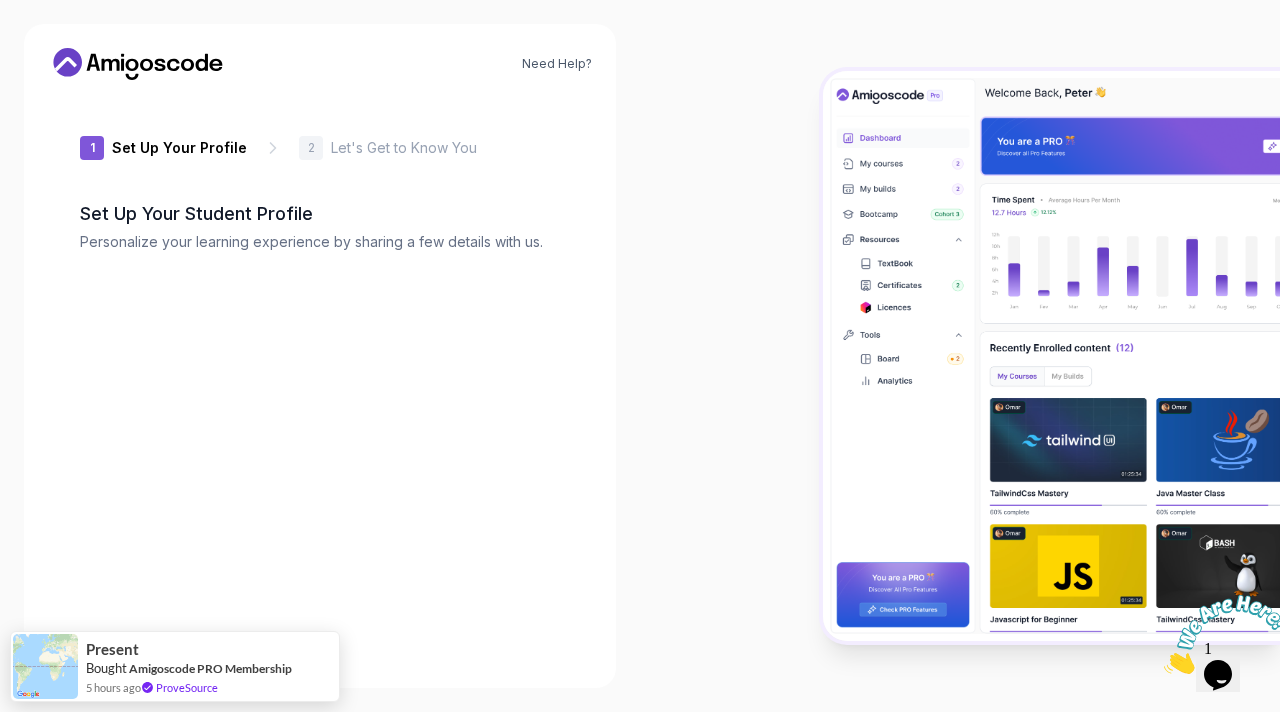 type on "[USERNAME]" 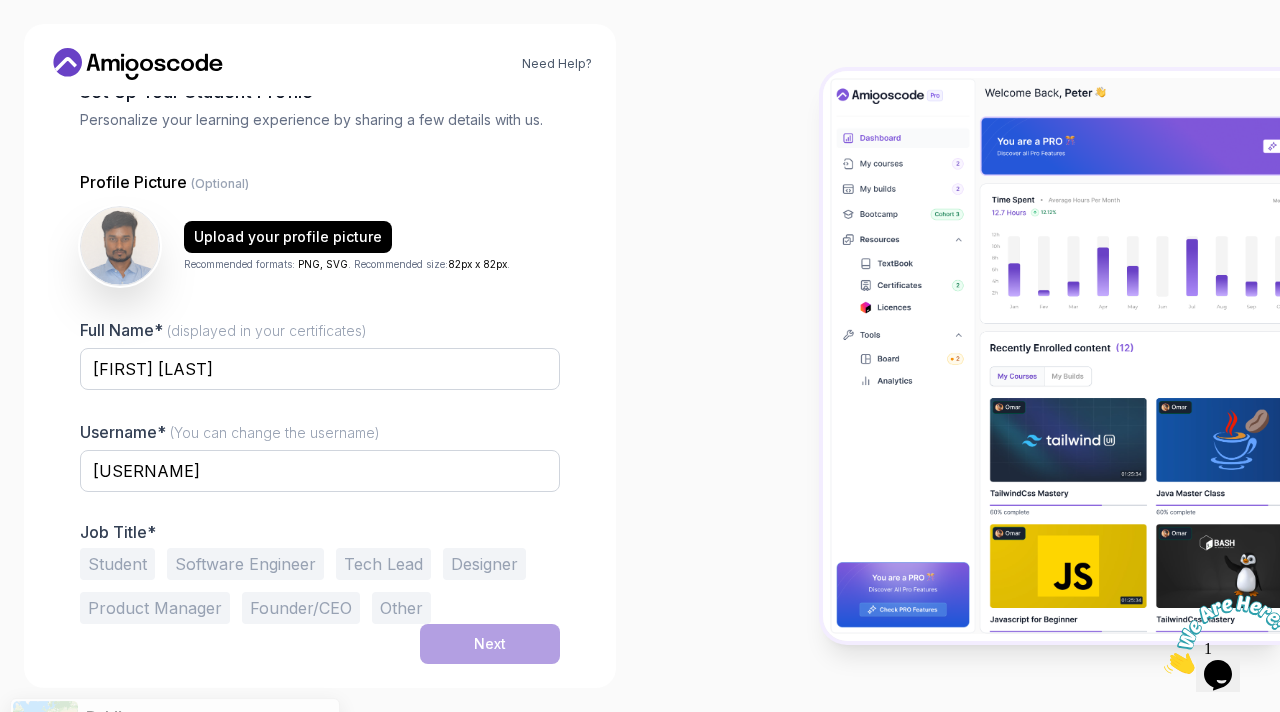scroll, scrollTop: 0, scrollLeft: 0, axis: both 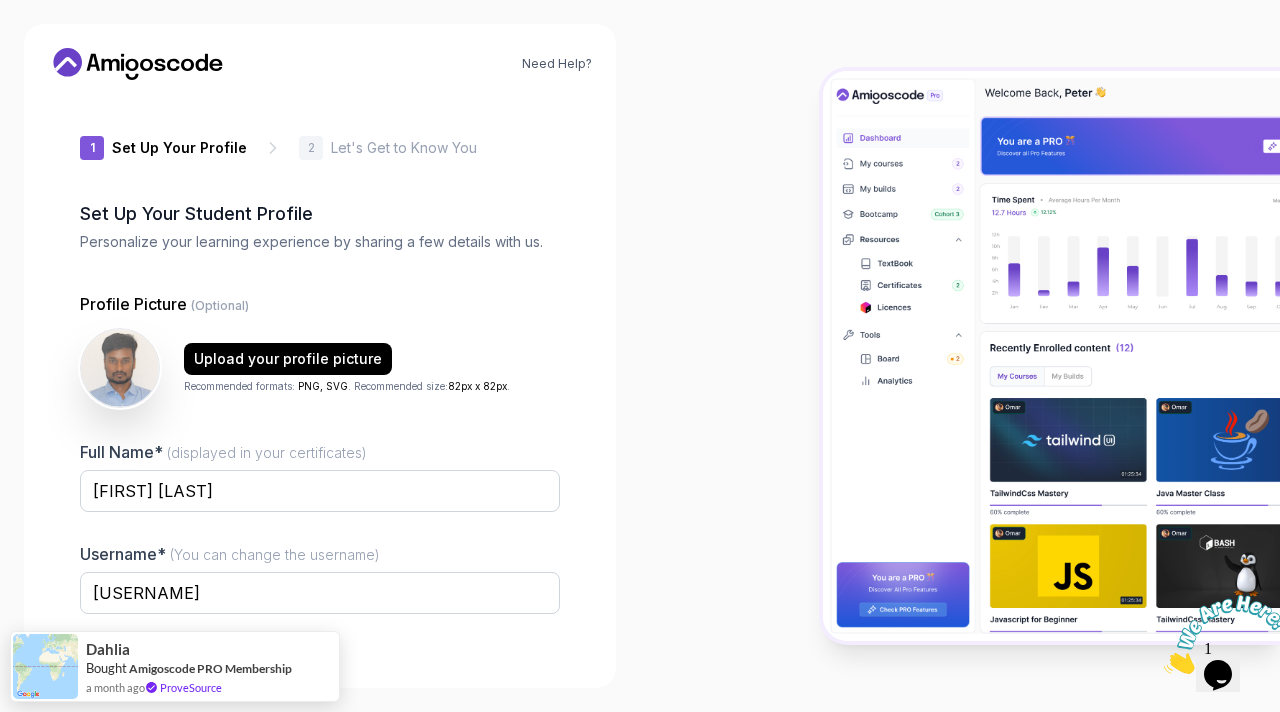 click 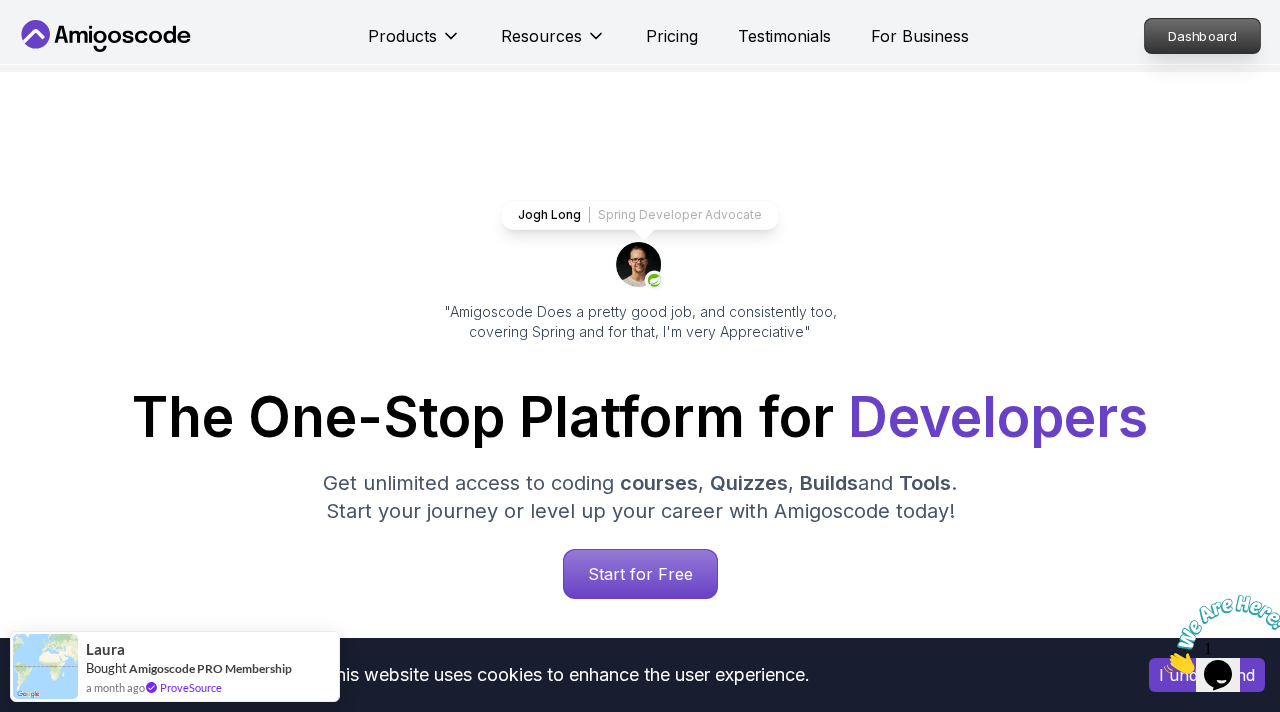 click on "Dashboard" at bounding box center (1202, 36) 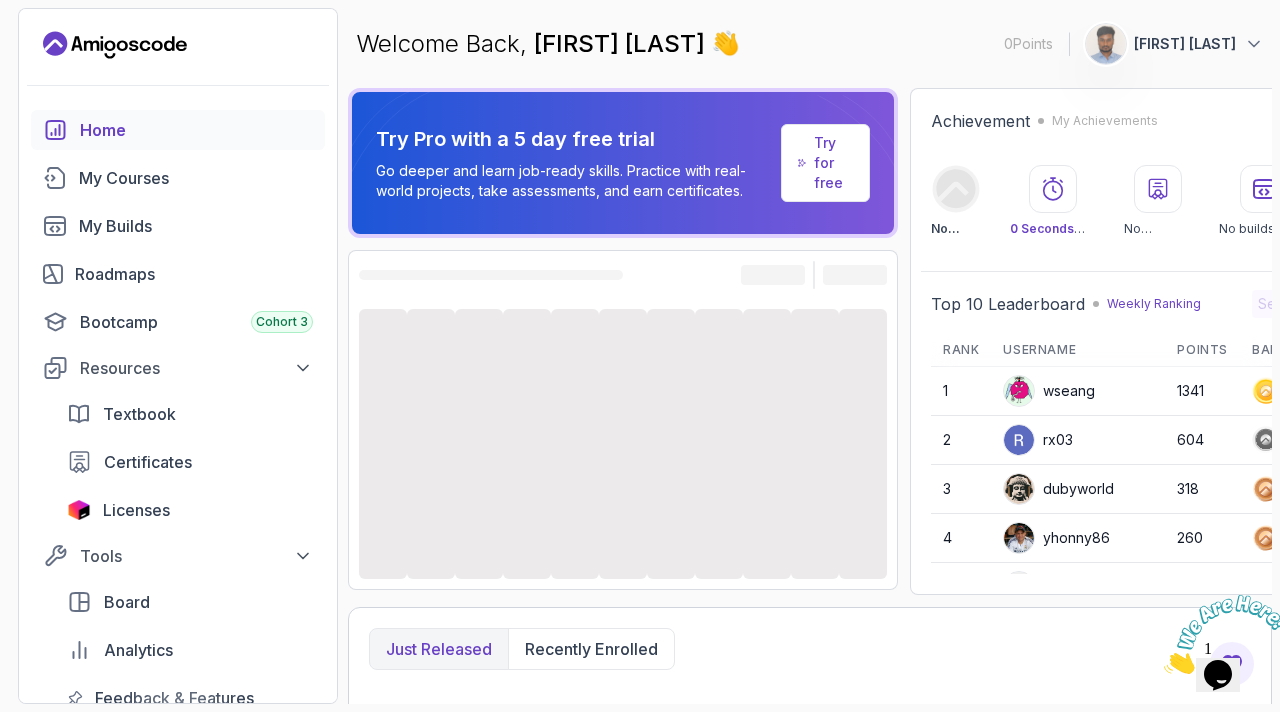 click at bounding box center (1106, 44) 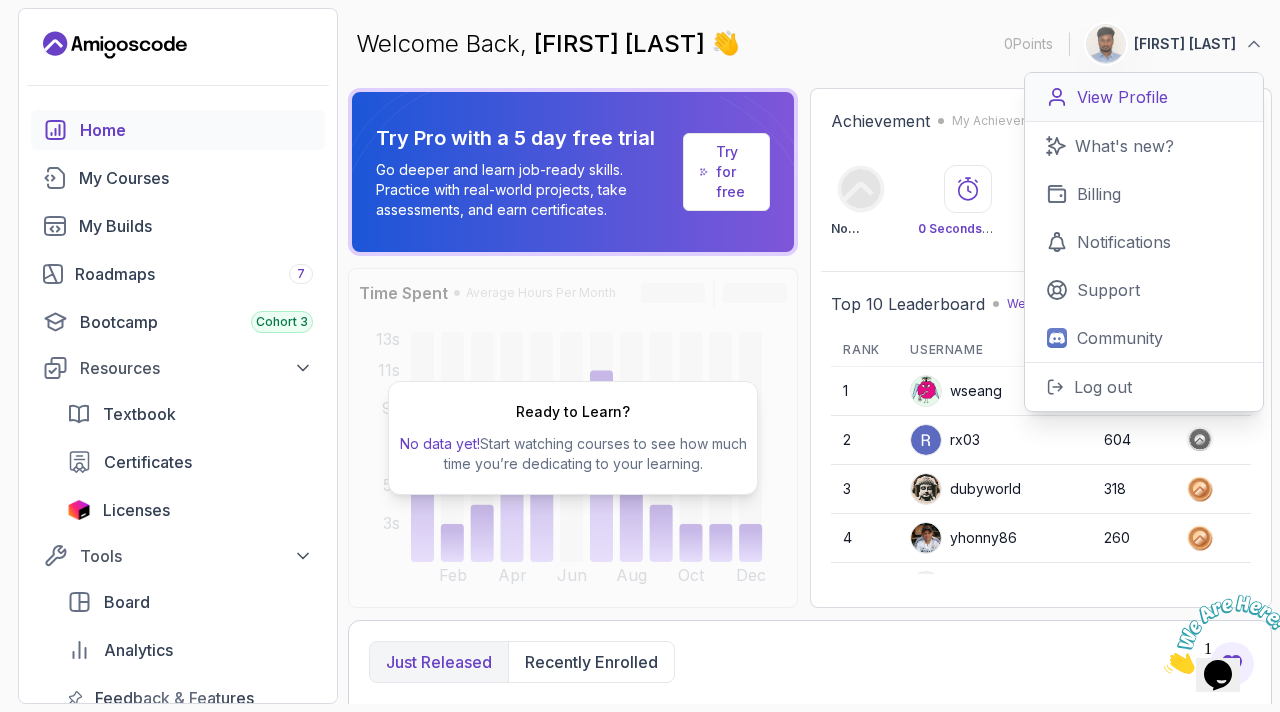 click on "View Profile" at bounding box center [1122, 97] 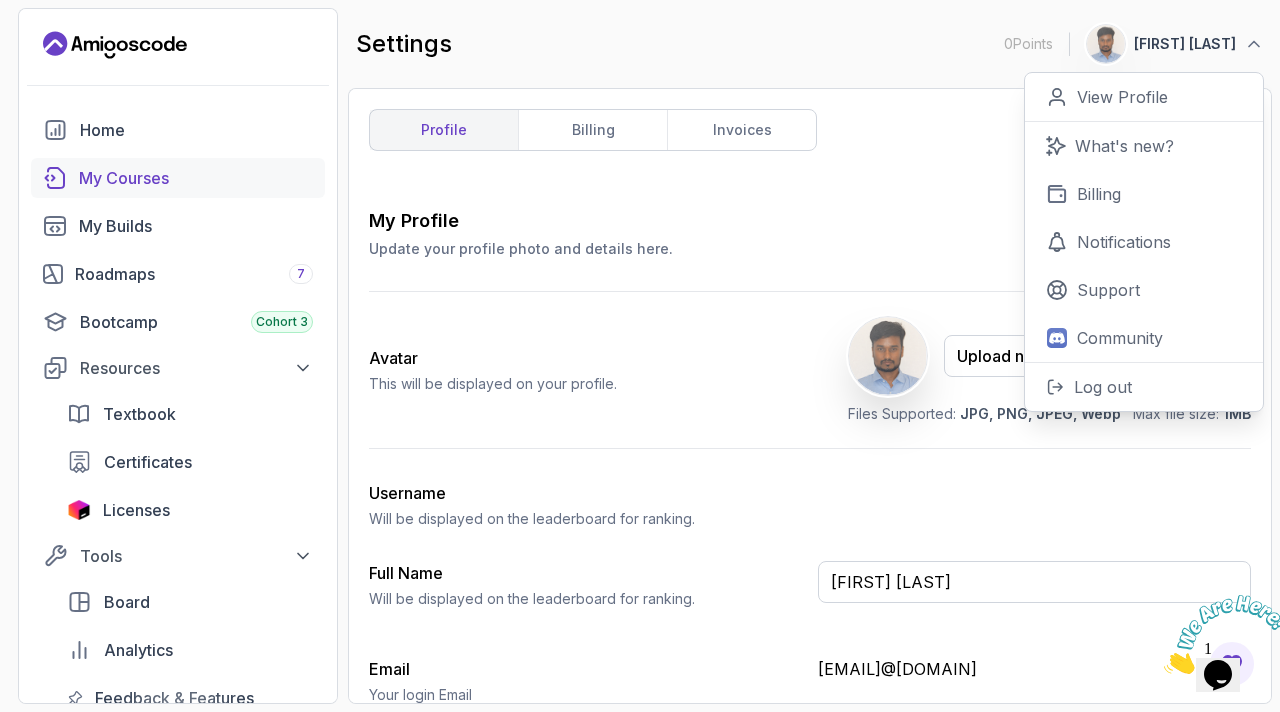 click on "My Courses" at bounding box center [196, 178] 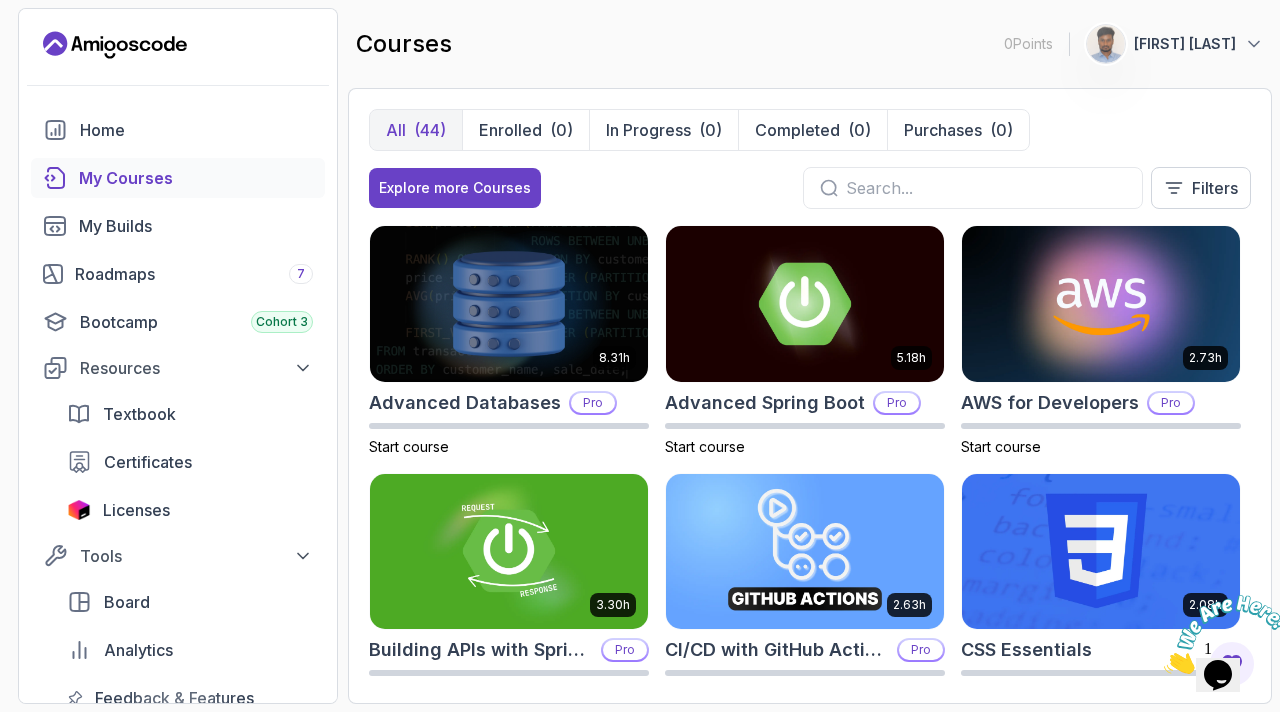 click on "Madu Biradar" at bounding box center (1185, 44) 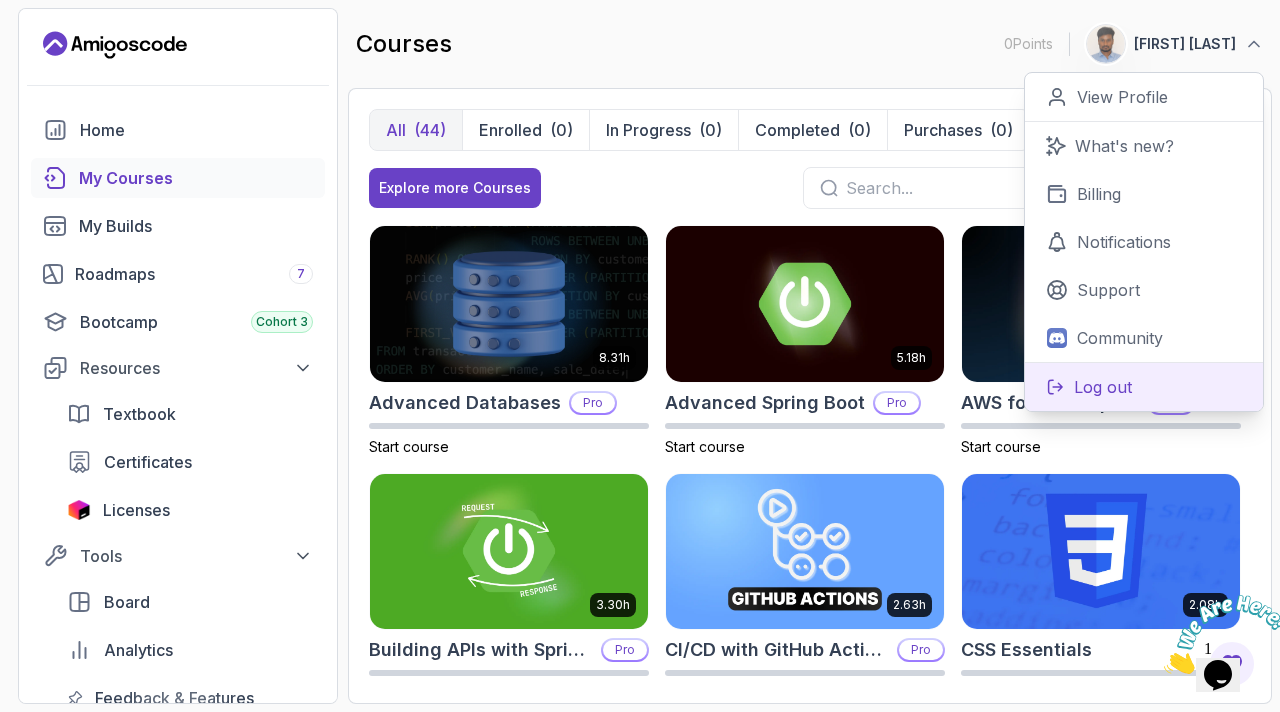 click on "Log out" at bounding box center [1103, 387] 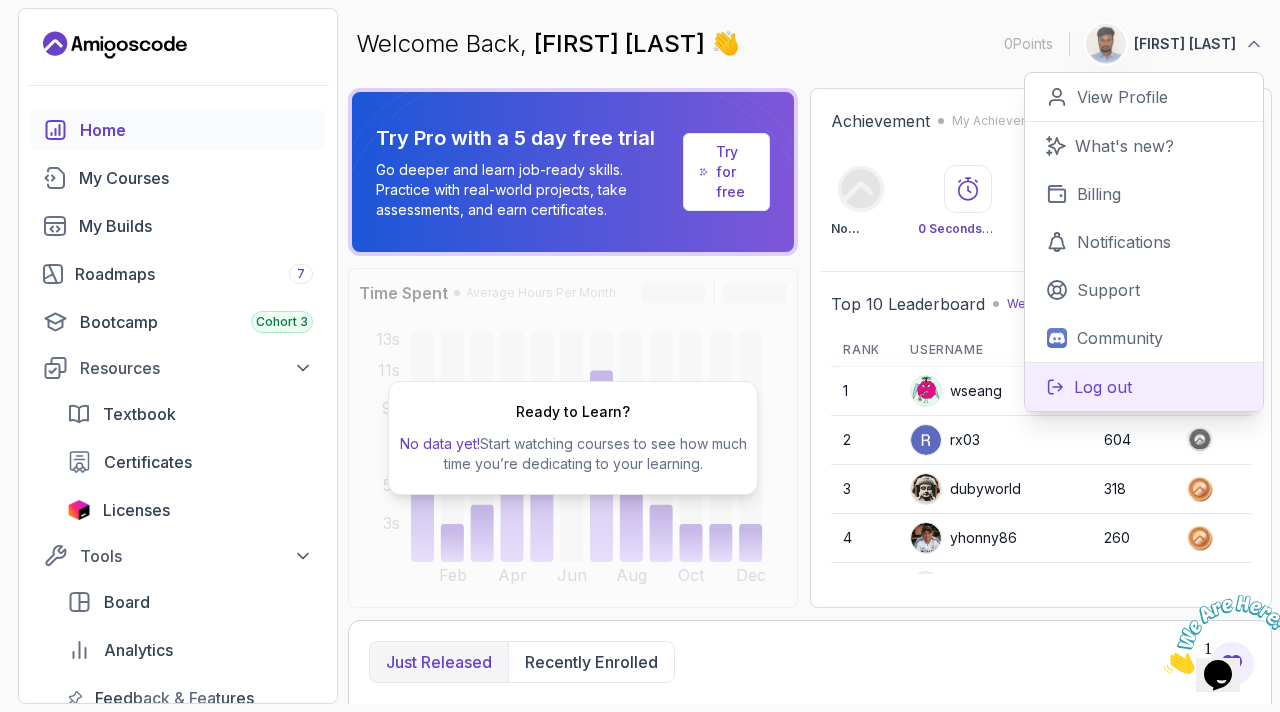 click on "Log out" at bounding box center (1103, 387) 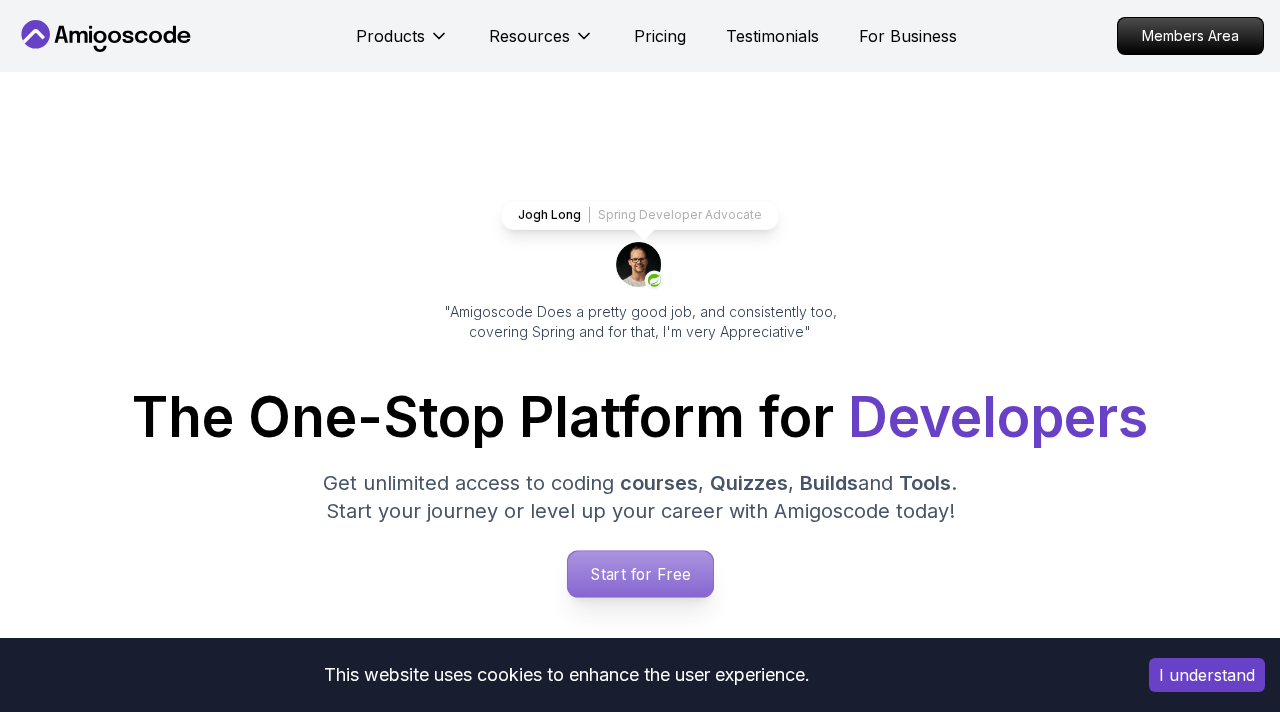 scroll, scrollTop: 0, scrollLeft: 0, axis: both 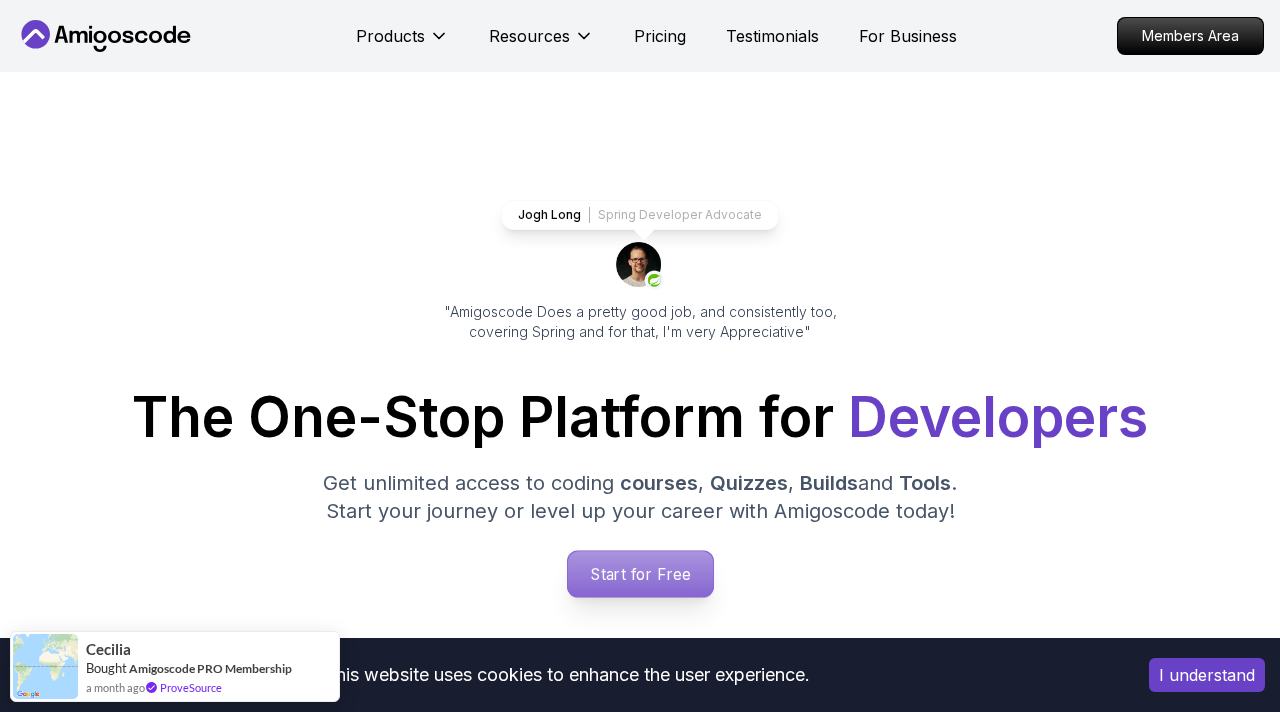 click on "Start for Free" at bounding box center [639, 574] 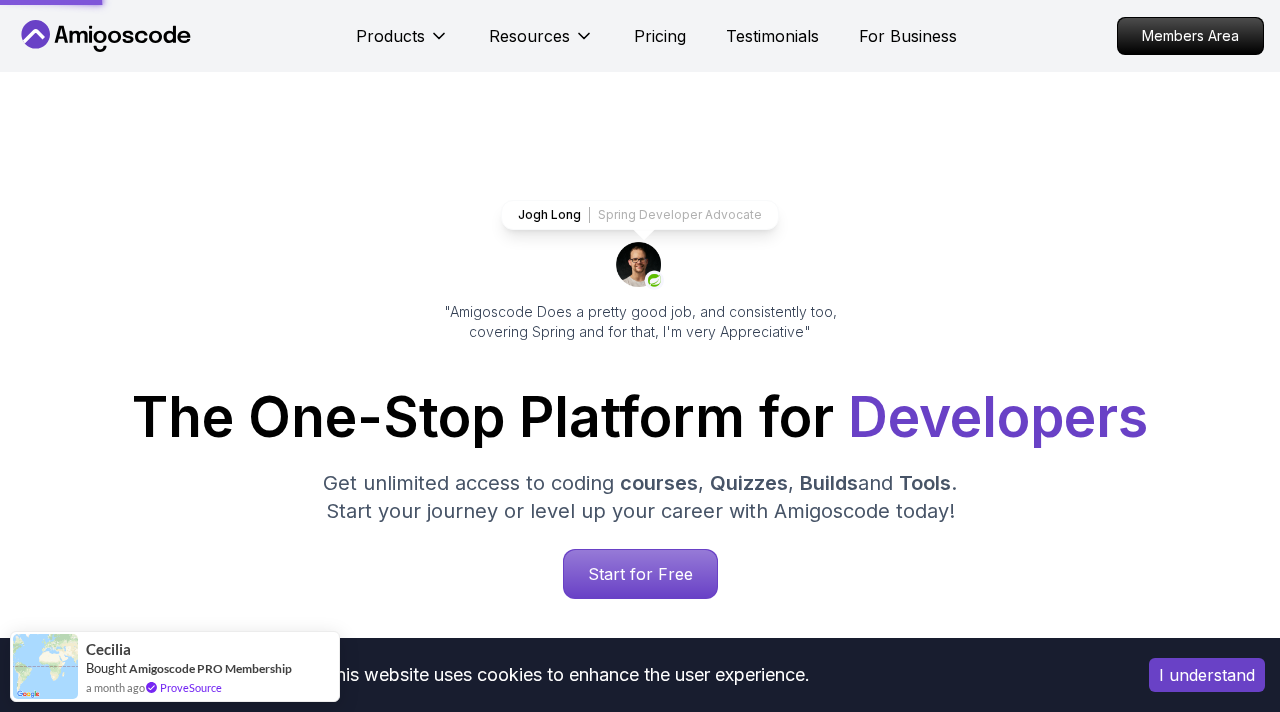 scroll, scrollTop: 0, scrollLeft: 0, axis: both 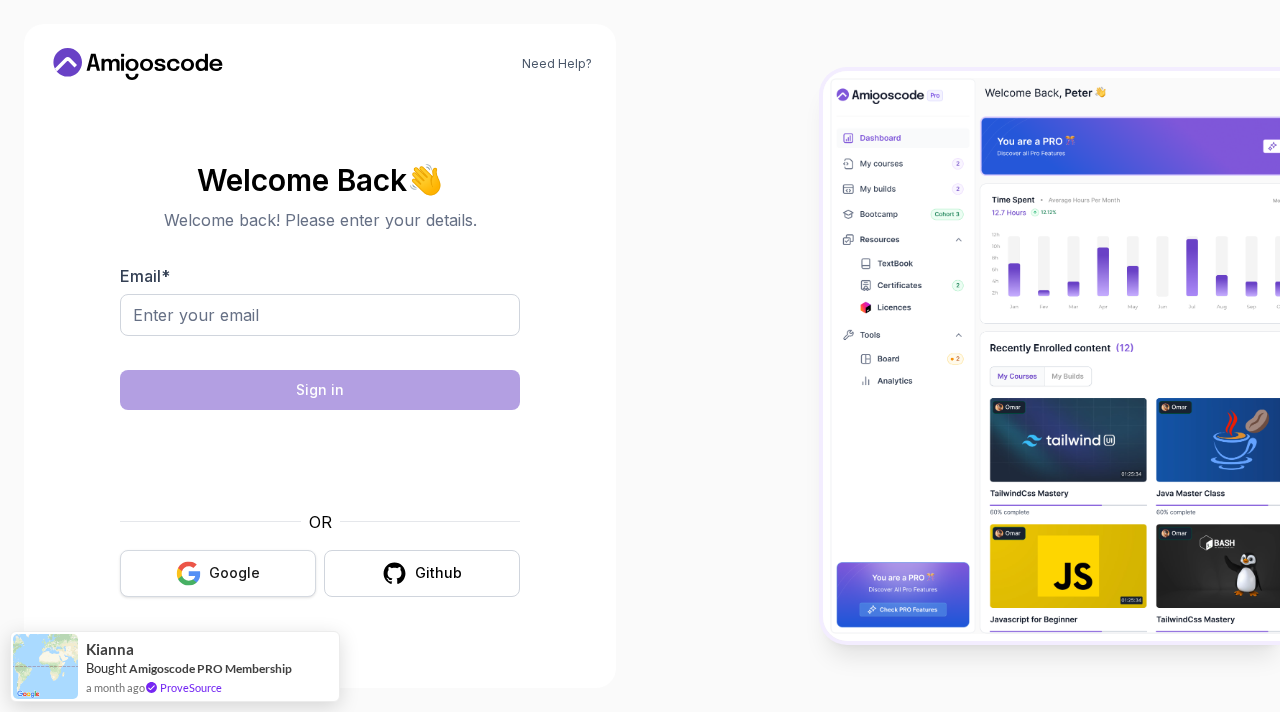 click on "Google" at bounding box center (234, 573) 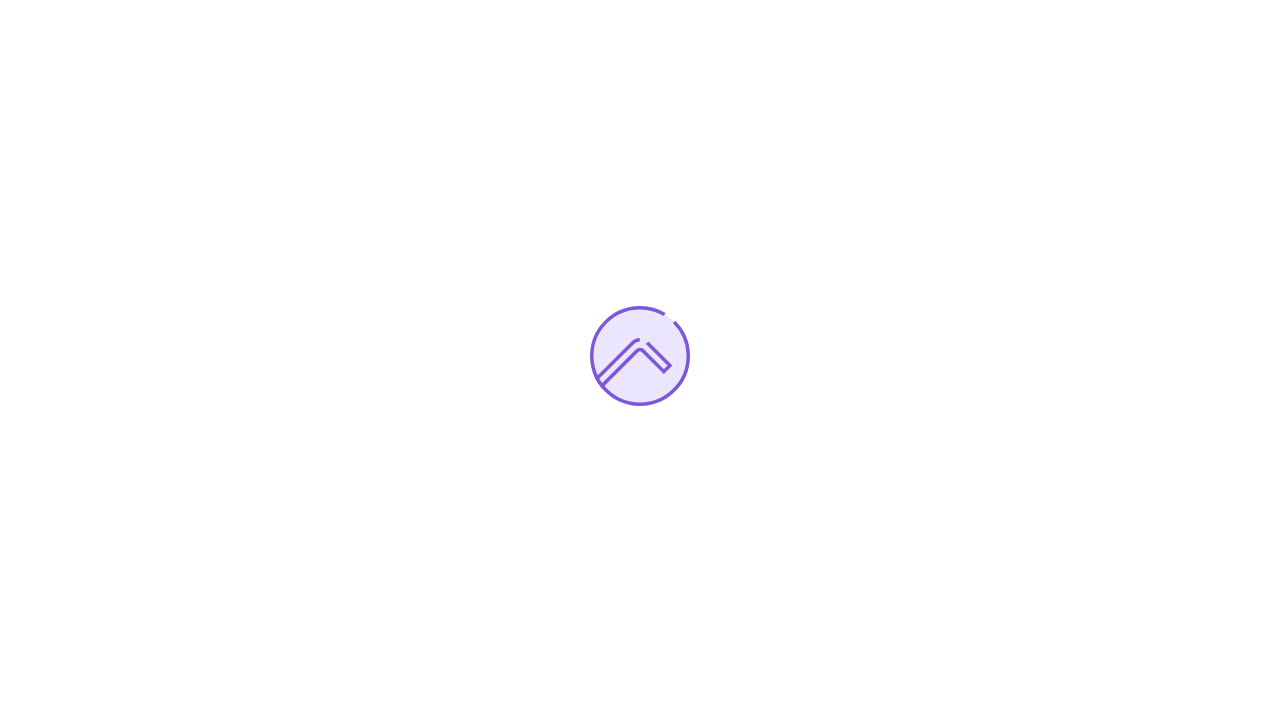scroll, scrollTop: 0, scrollLeft: 0, axis: both 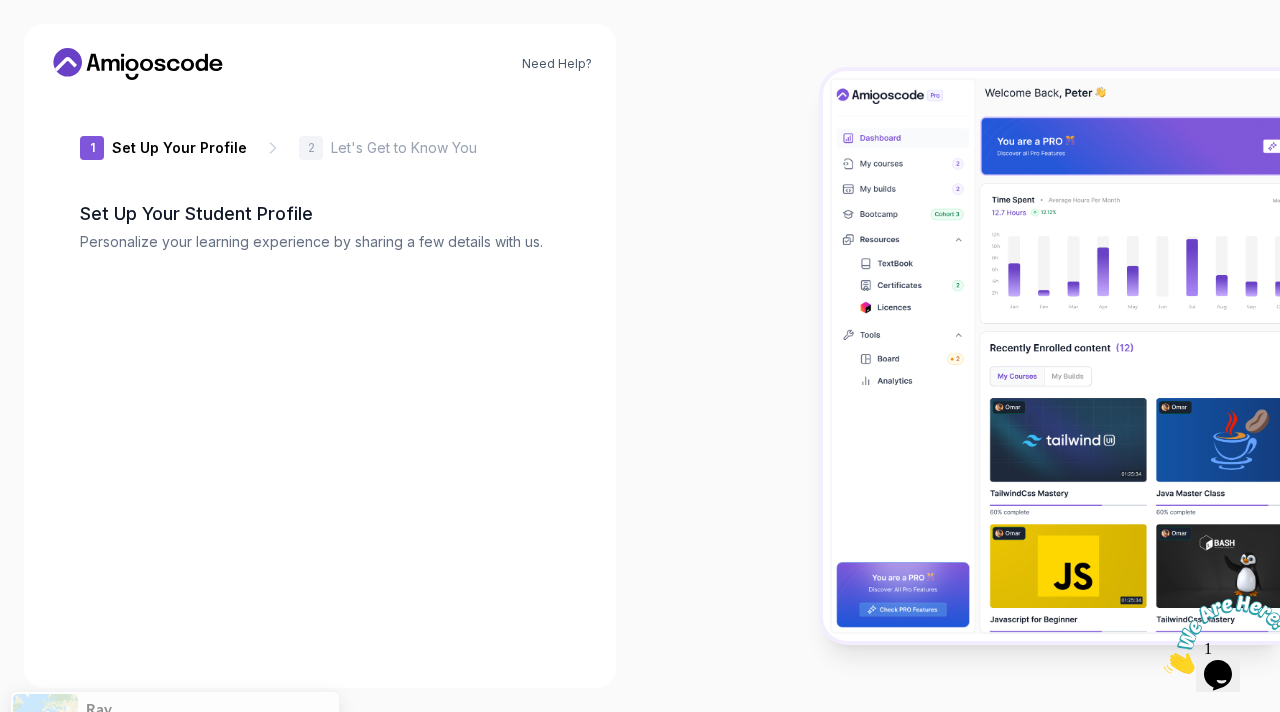 type on "nobleowlb9149" 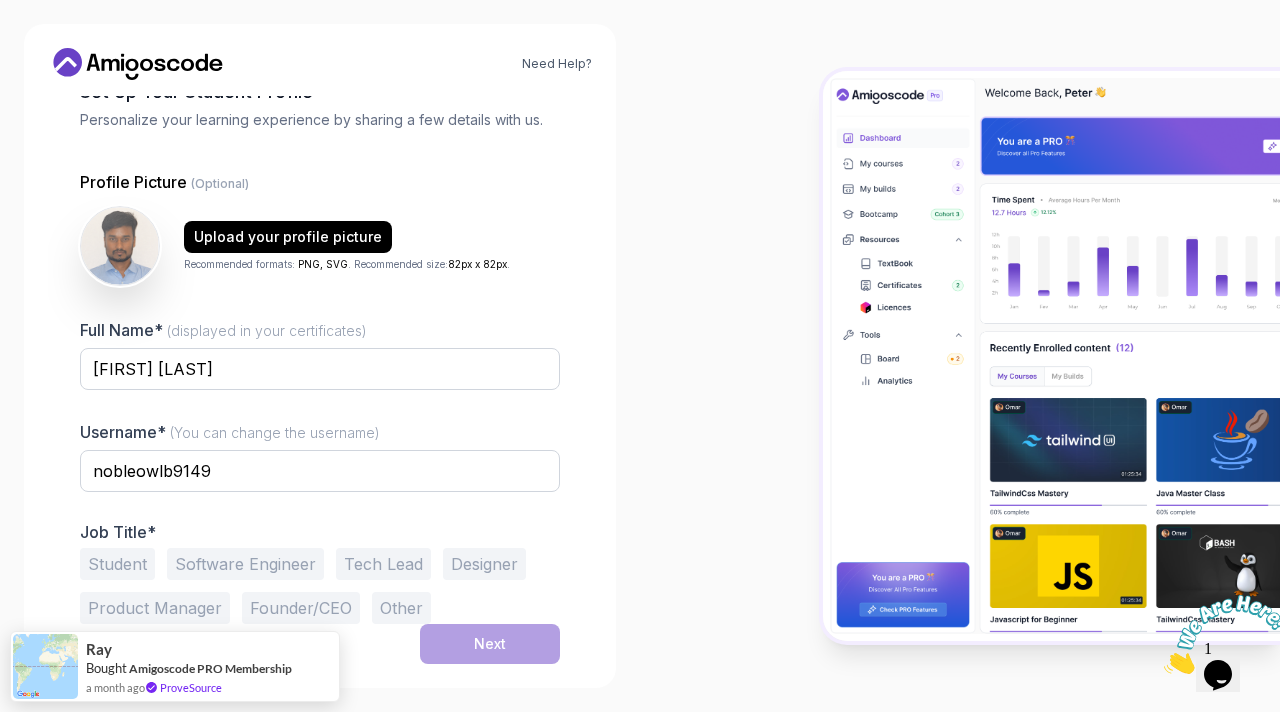 scroll, scrollTop: 0, scrollLeft: 0, axis: both 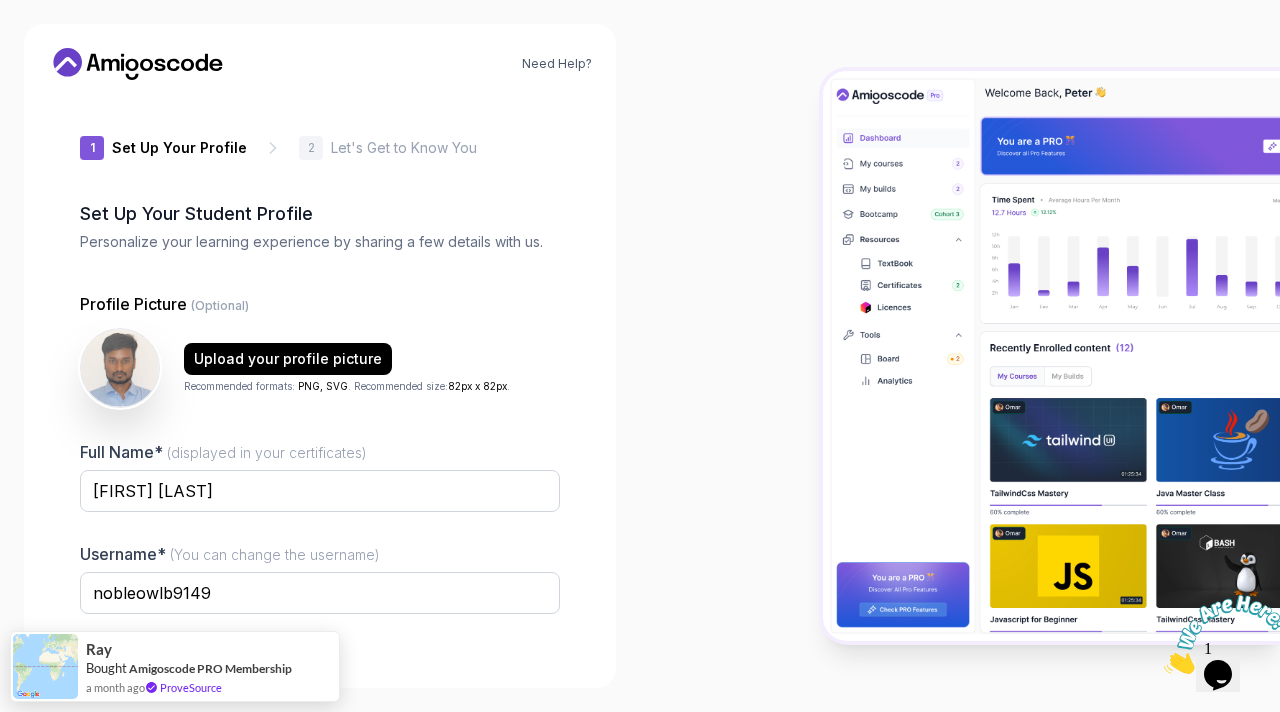 click 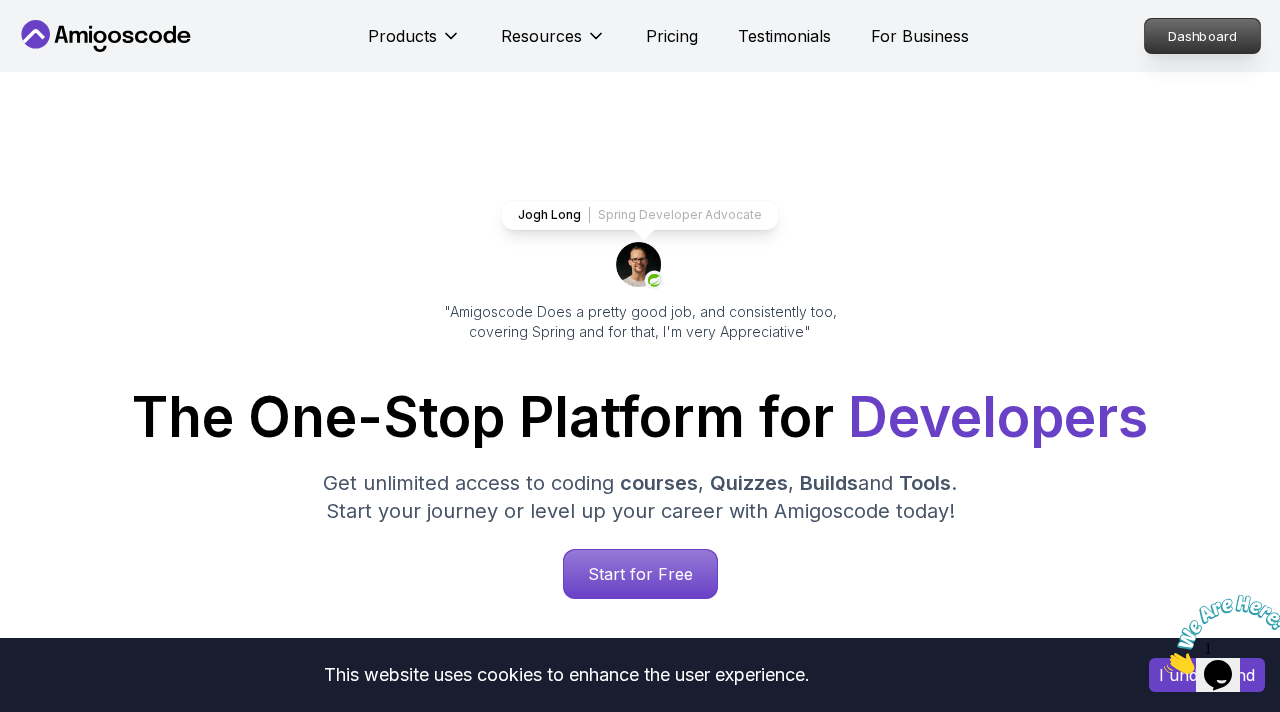 click on "Dashboard" at bounding box center [1202, 36] 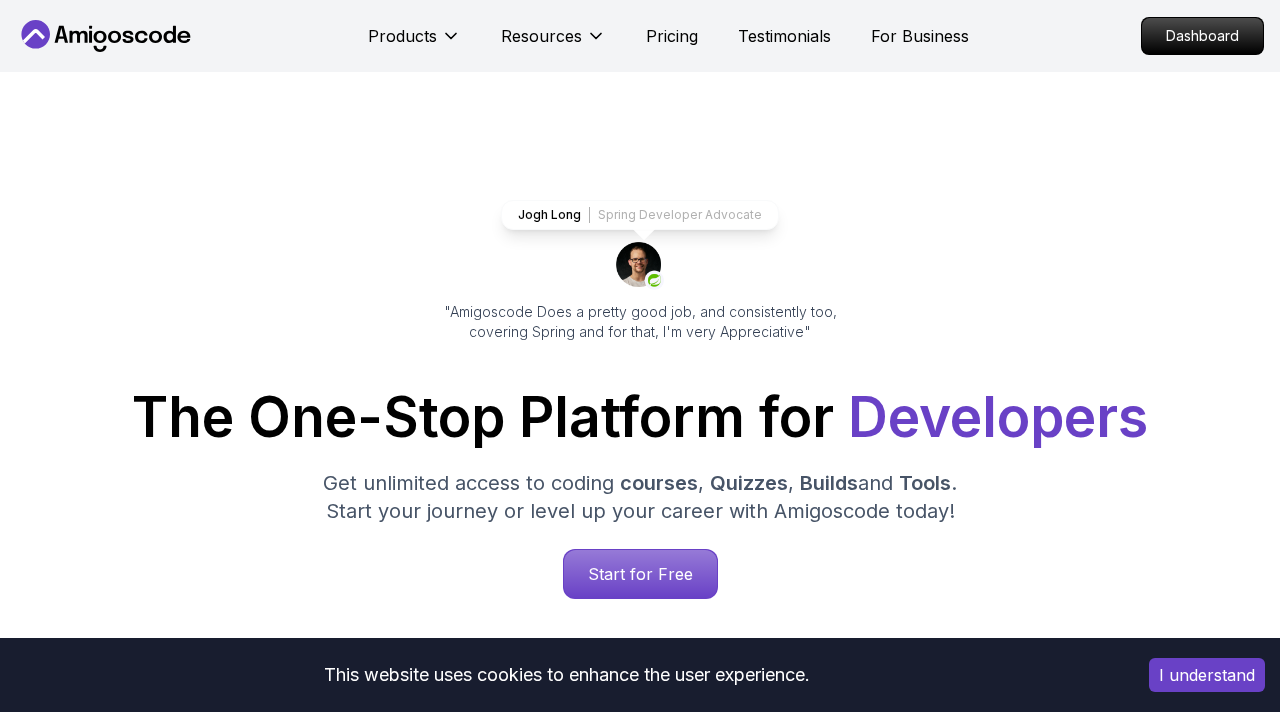 scroll, scrollTop: 0, scrollLeft: 0, axis: both 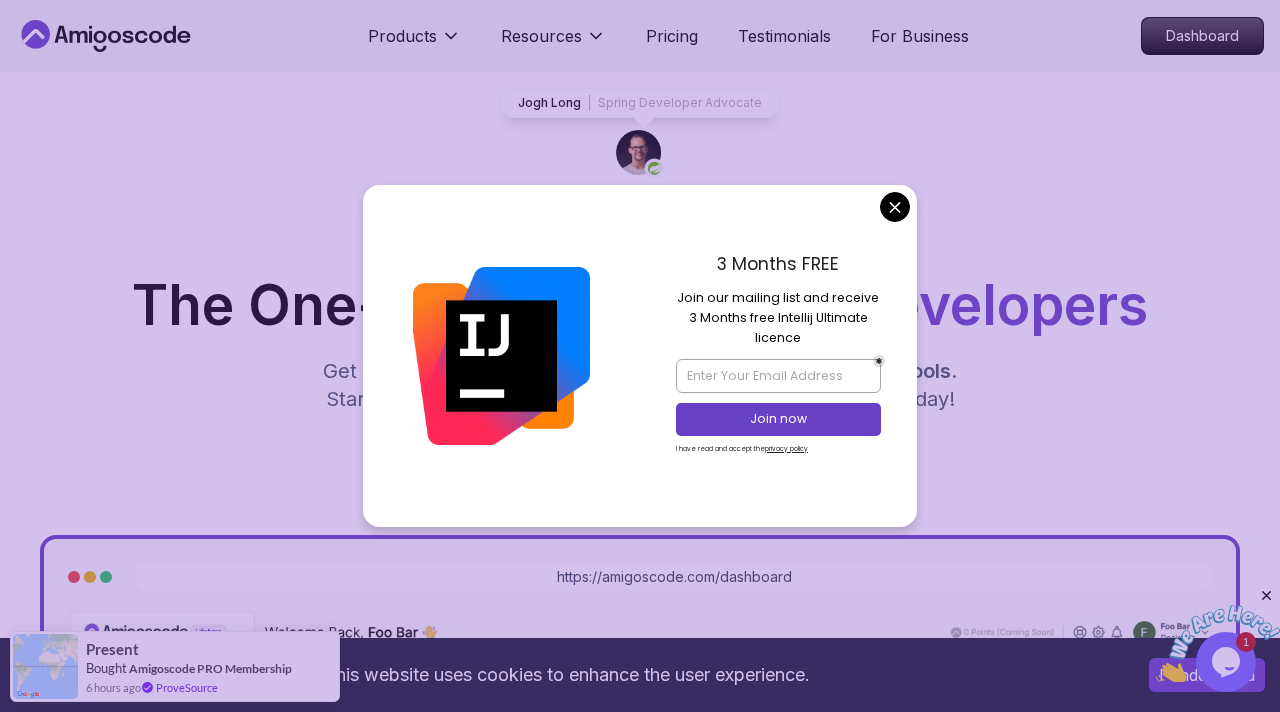 click on "This website uses cookies to enhance the user experience. I understand Products Resources Pricing Testimonials For Business Dashboard Products Resources Pricing Testimonials For Business Dashboard Jogh Long Spring Developer Advocate "Amigoscode Does a pretty good job, and consistently too, covering Spring and for that, I'm very Appreciative" The One-Stop Platform for   Developers Get unlimited access to coding   courses ,   Quizzes ,   Builds  and   Tools . Start your journey or level up your career with Amigoscode today! Start for Free https://amigoscode.com/dashboard OUR AMIGO STUDENTS WORK IN TOP COMPANIES Courses Builds Discover Amigoscode's Latest   Premium Courses! Get unlimited access to coding   courses ,   Quizzes ,   Builds  and   Tools . Start your journey or level up your career with Amigoscode today! Browse all  courses Advanced Spring Boot Pro Dive deep into Spring Boot with our advanced course, designed to take your skills from intermediate to expert level. NEW Spring Boot for Beginners Pro Pro" at bounding box center [640, 6040] 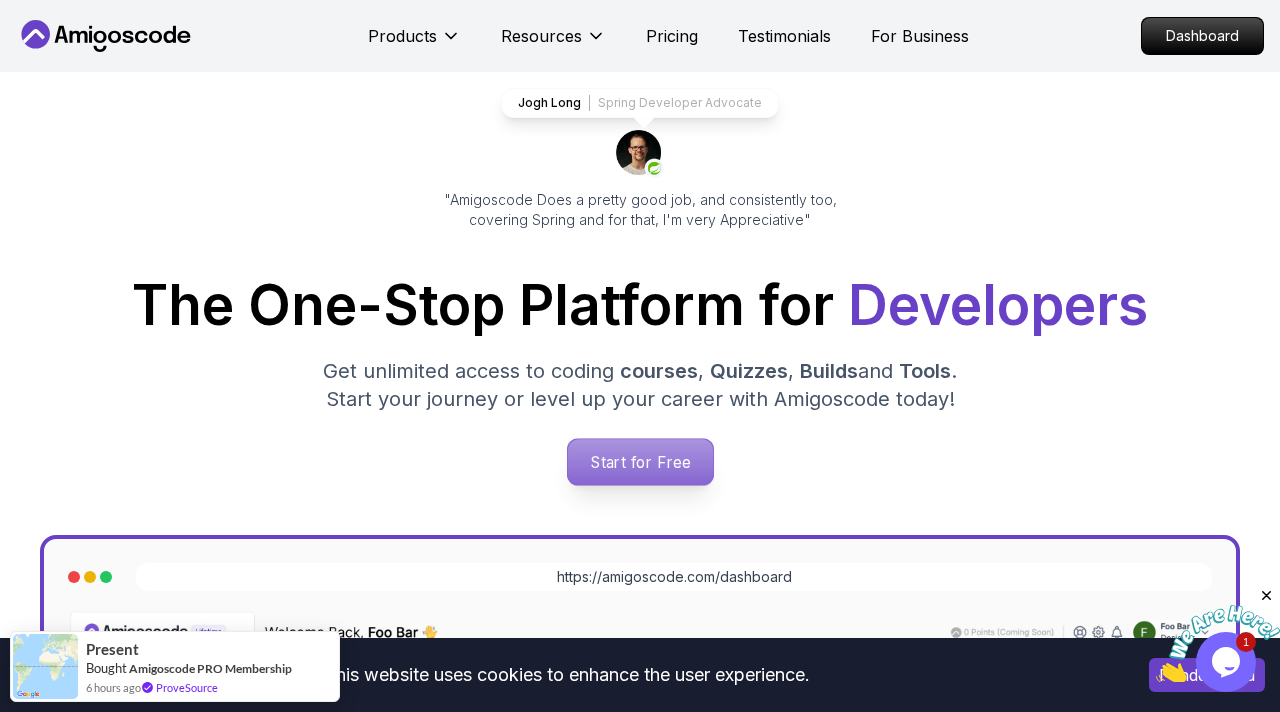 click on "Start for Free" at bounding box center [639, 462] 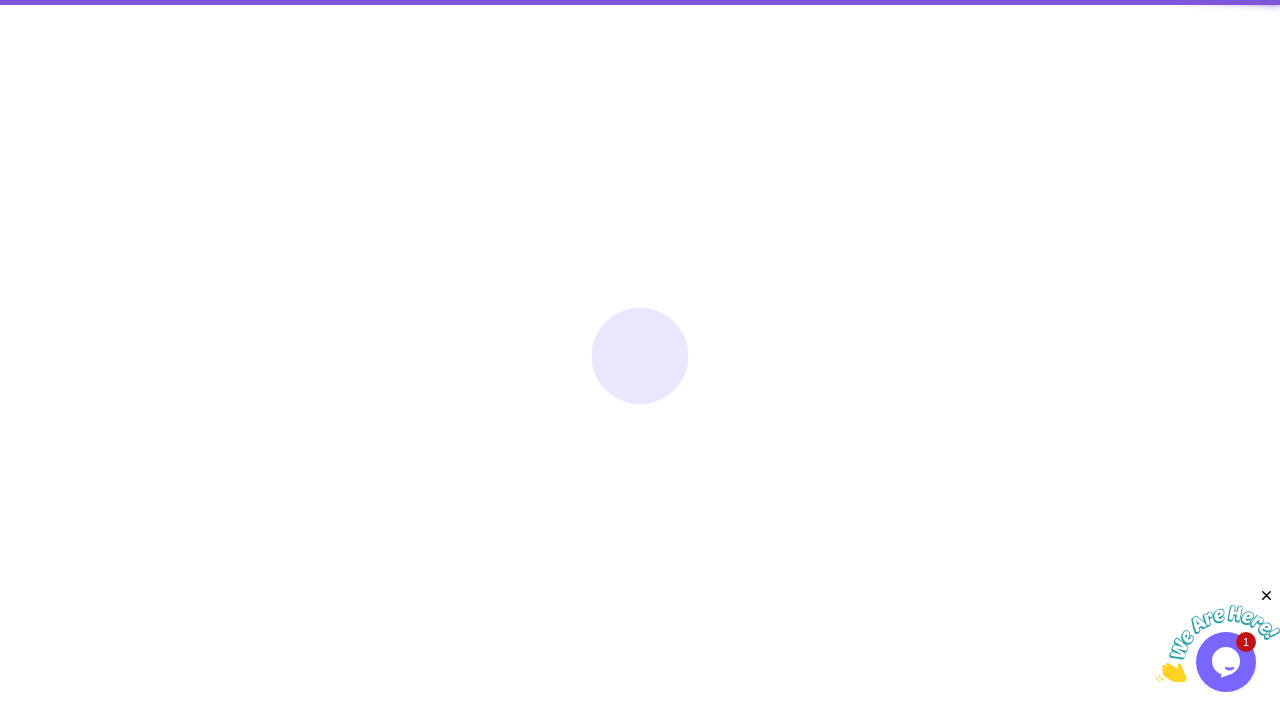 scroll, scrollTop: 0, scrollLeft: 0, axis: both 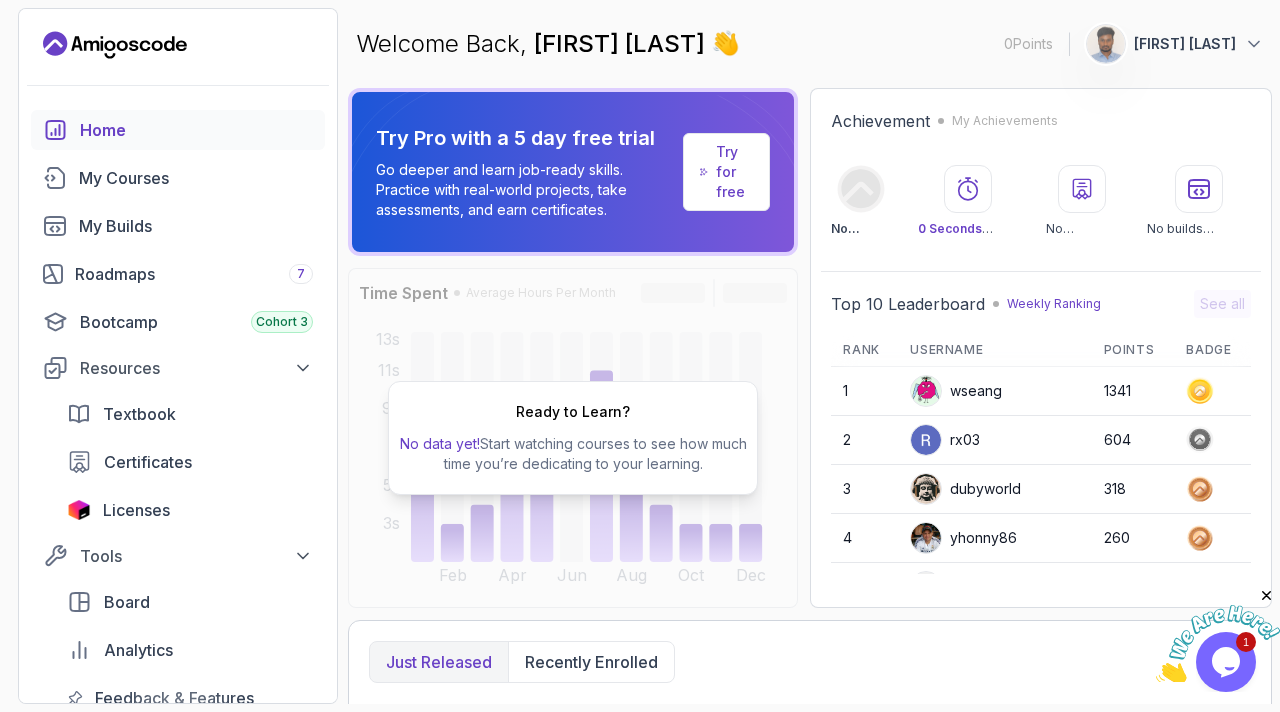 click on "[FIRST] [LAST]" at bounding box center [1185, 44] 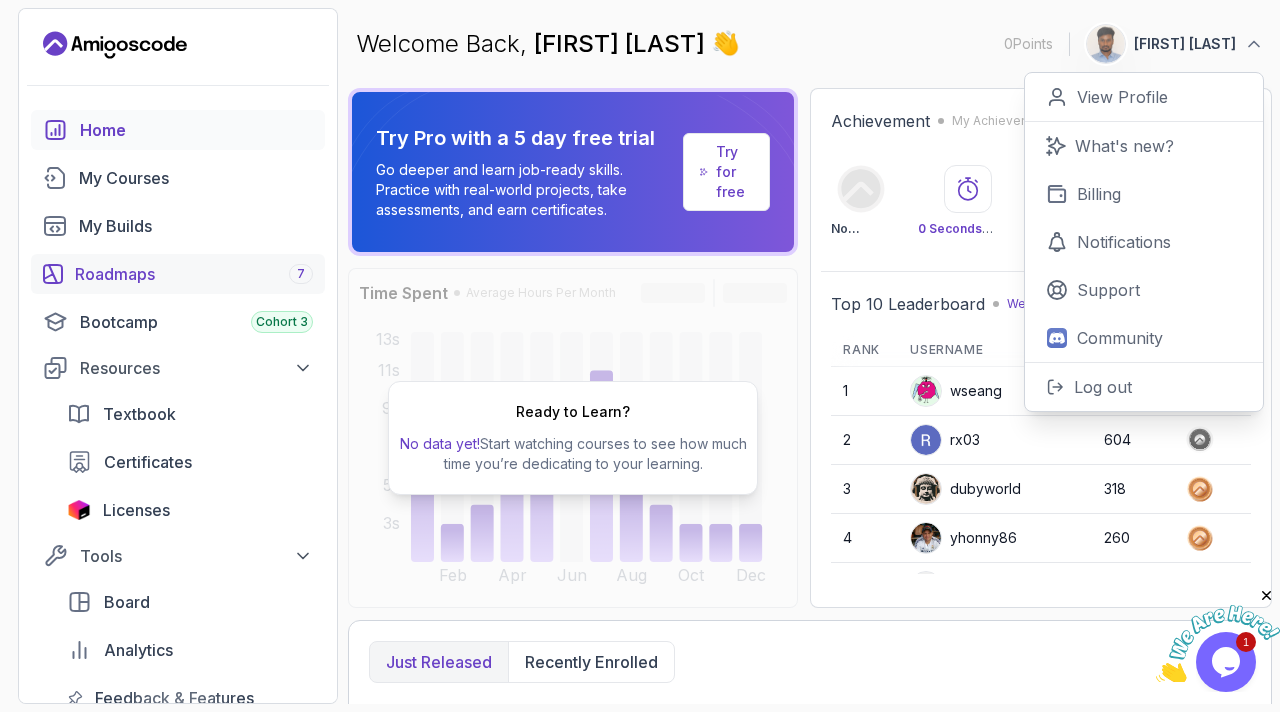 click on "Roadmaps 7" at bounding box center [194, 274] 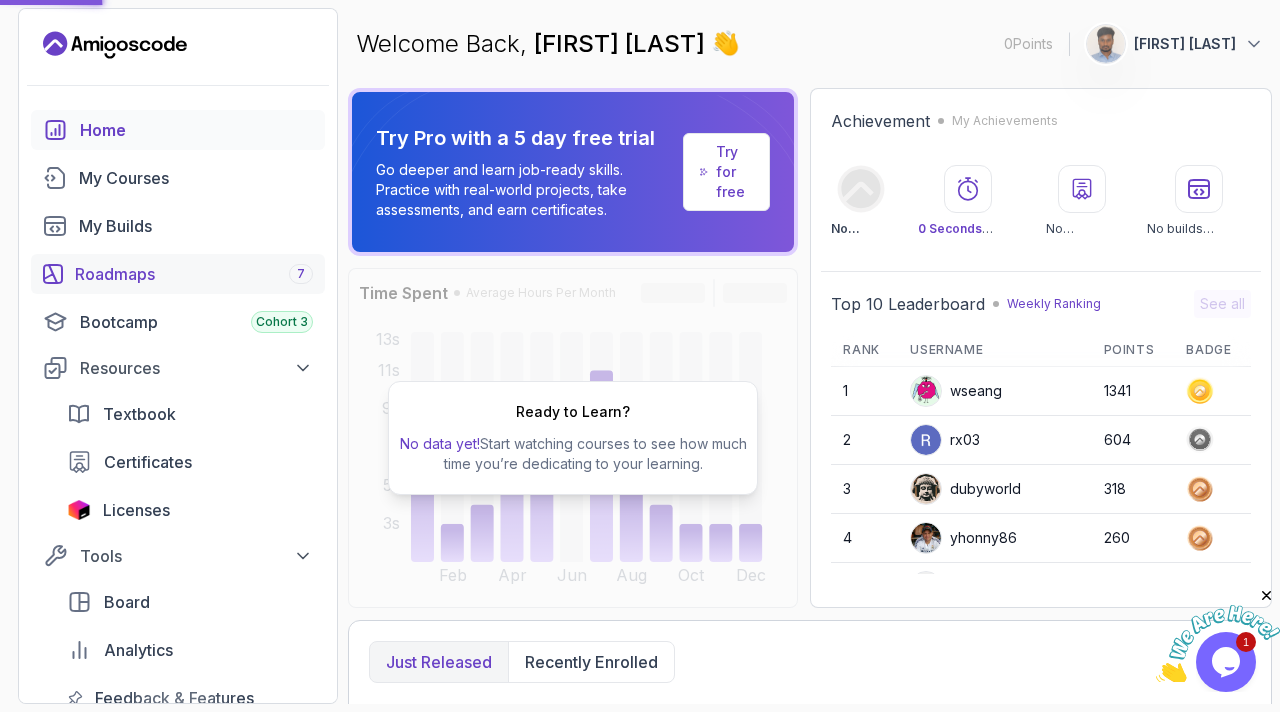 click on "Roadmaps 7" at bounding box center (194, 274) 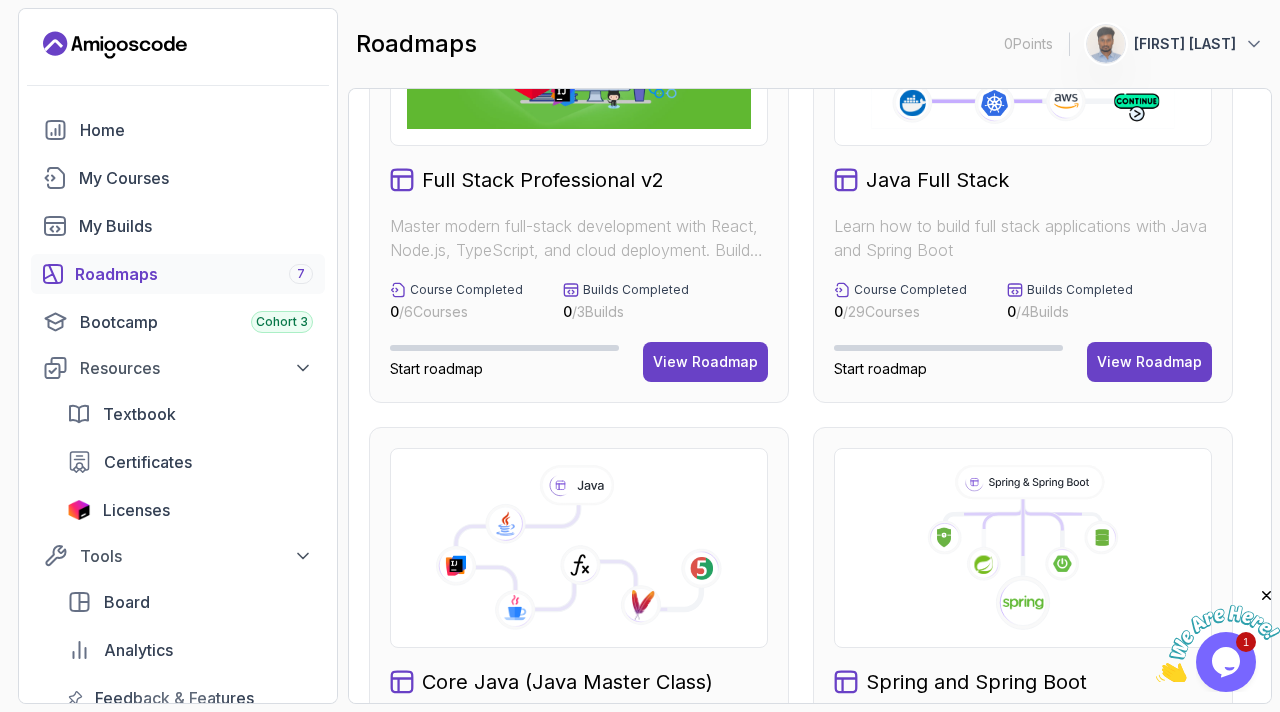 scroll, scrollTop: 0, scrollLeft: 0, axis: both 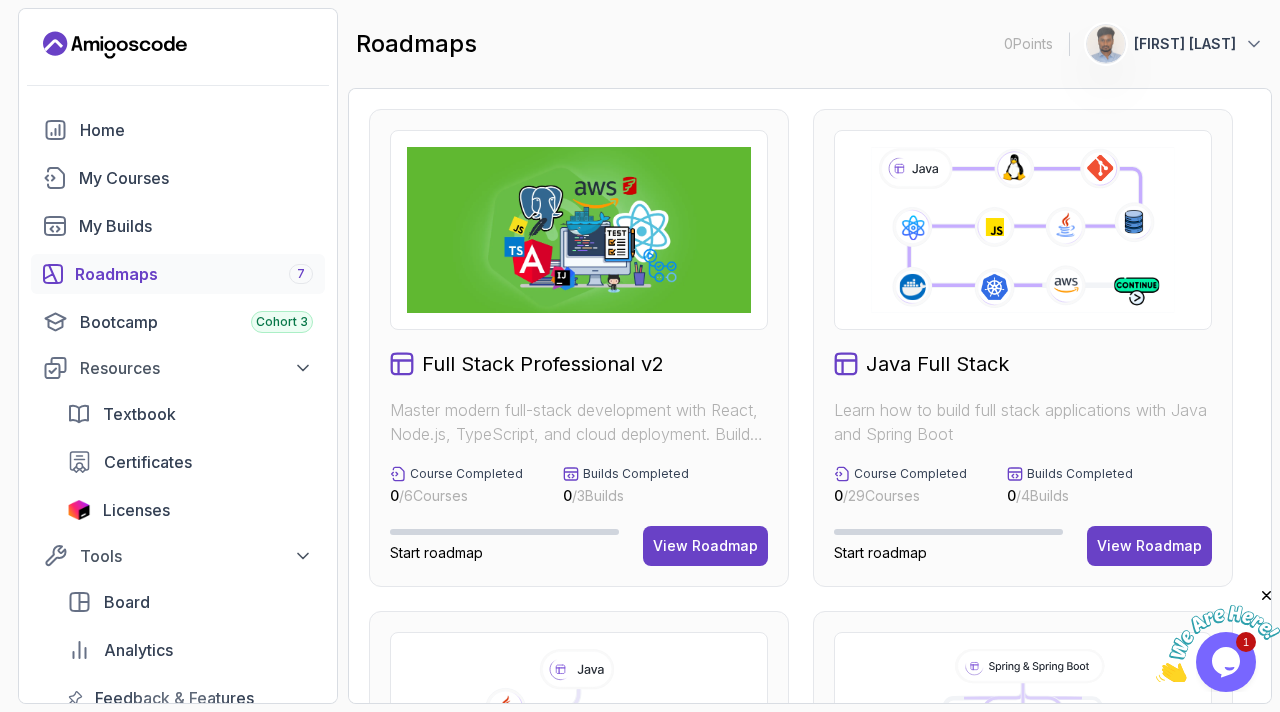 click on "Java Full Stack" at bounding box center (937, 364) 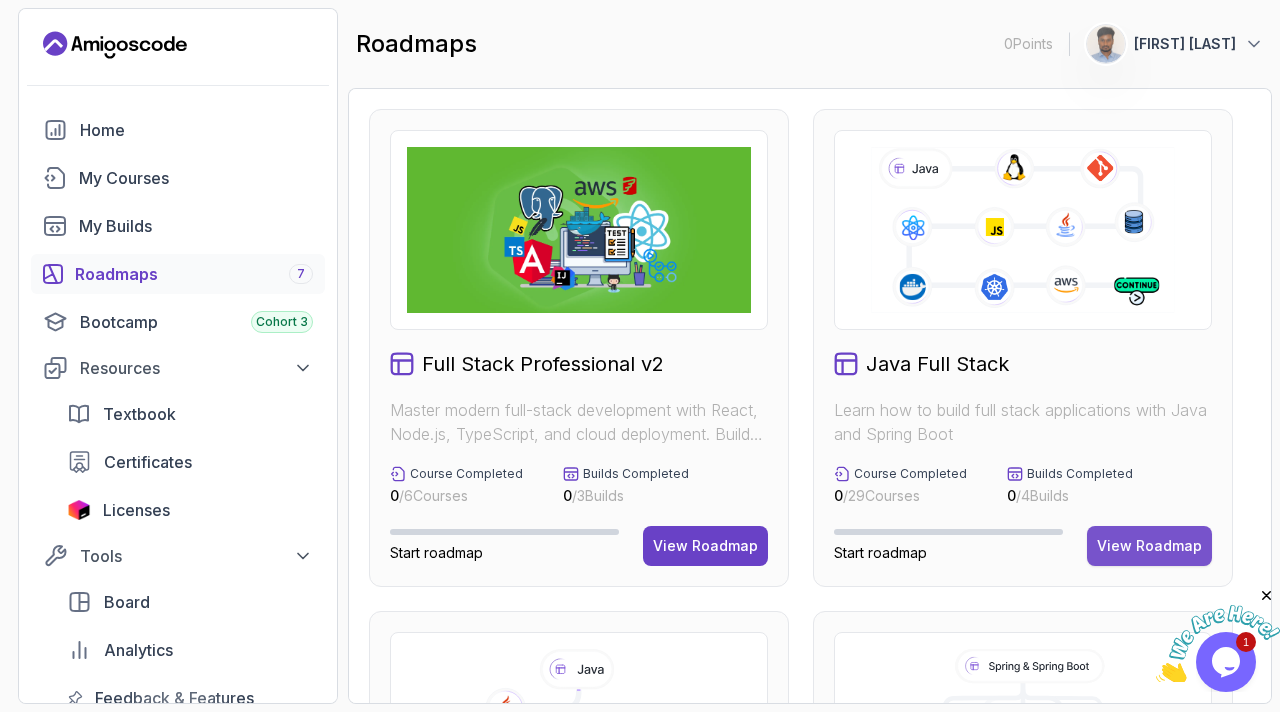 click on "View Roadmap" at bounding box center [1149, 546] 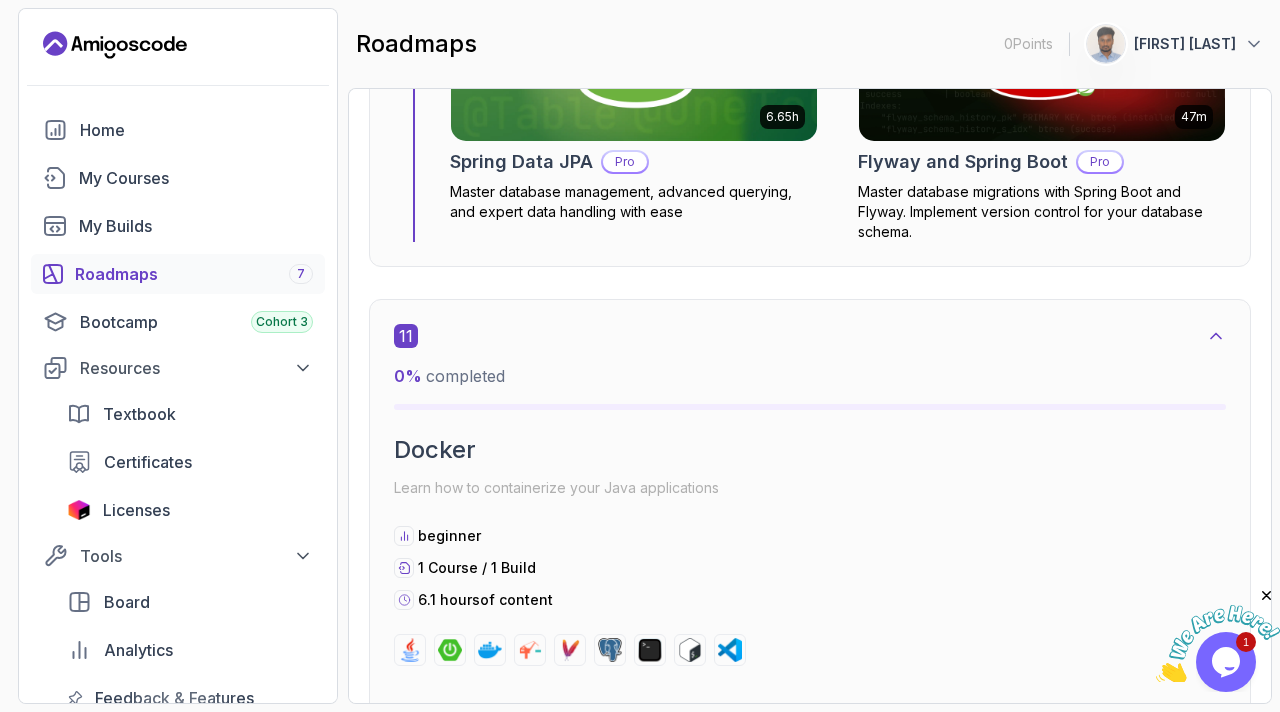 scroll, scrollTop: 9363, scrollLeft: 0, axis: vertical 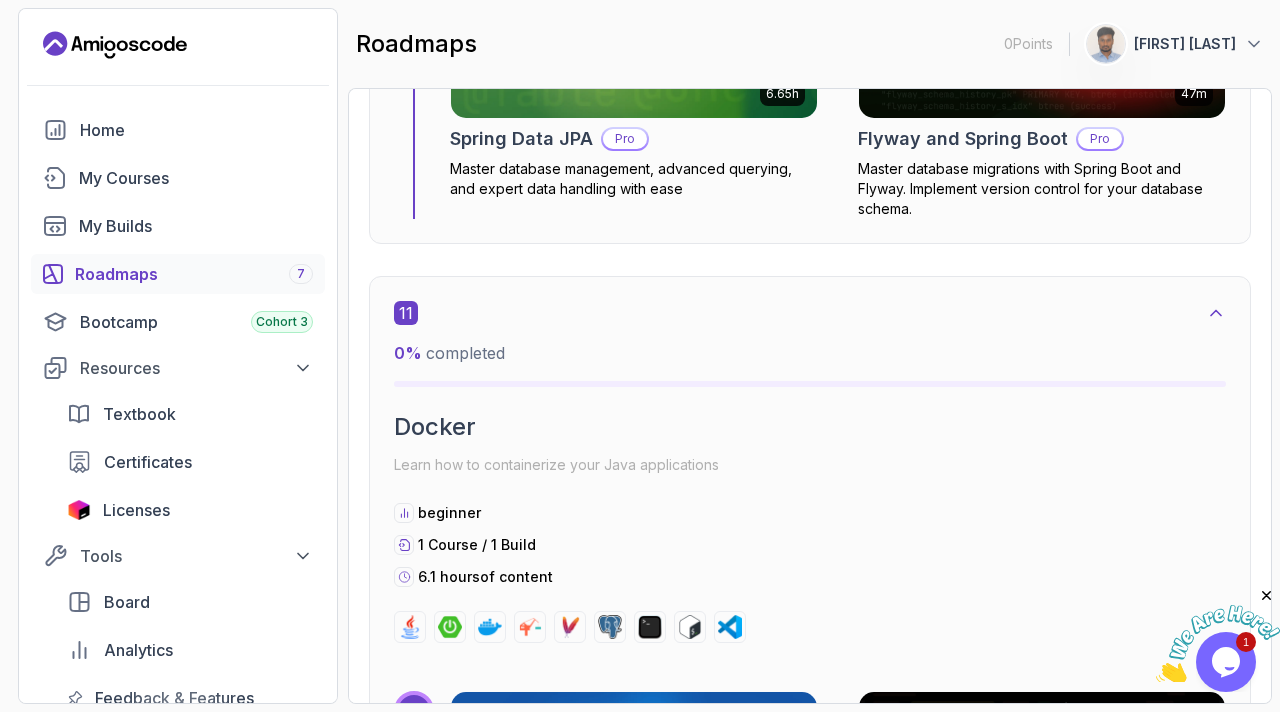 click on "Learn how to containerize your Java applications" at bounding box center (810, 465) 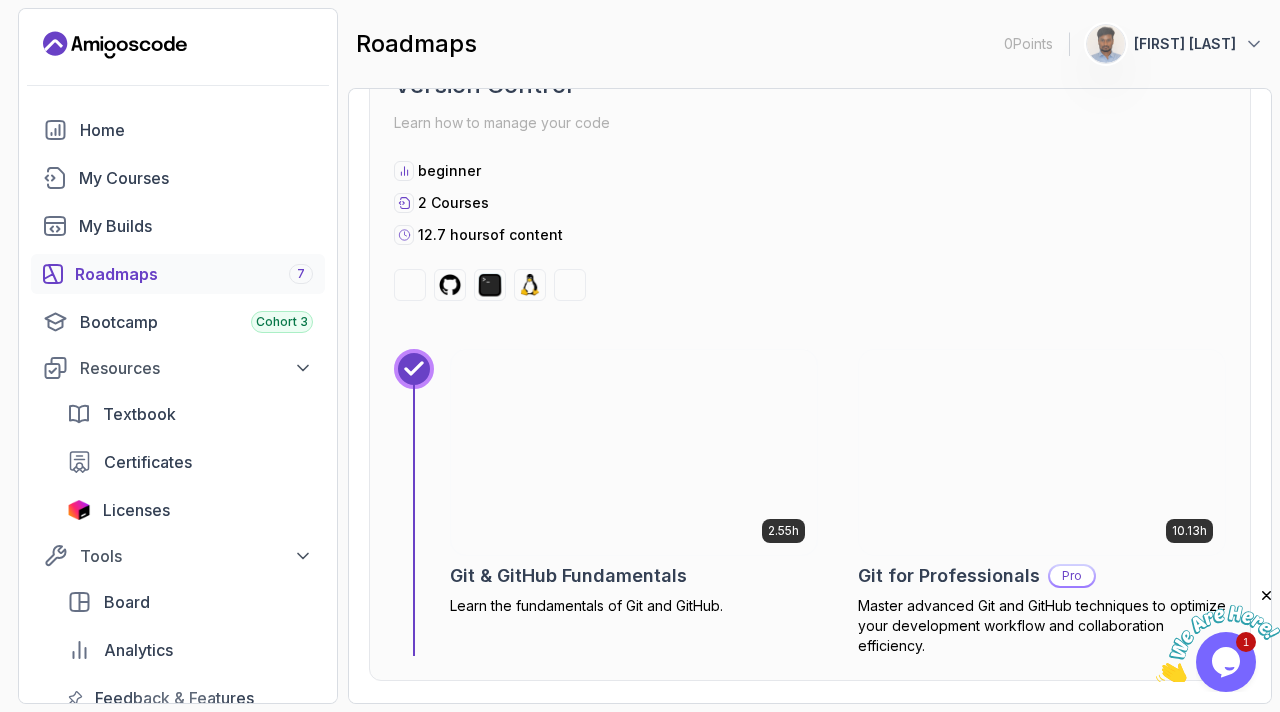scroll, scrollTop: 1973, scrollLeft: 0, axis: vertical 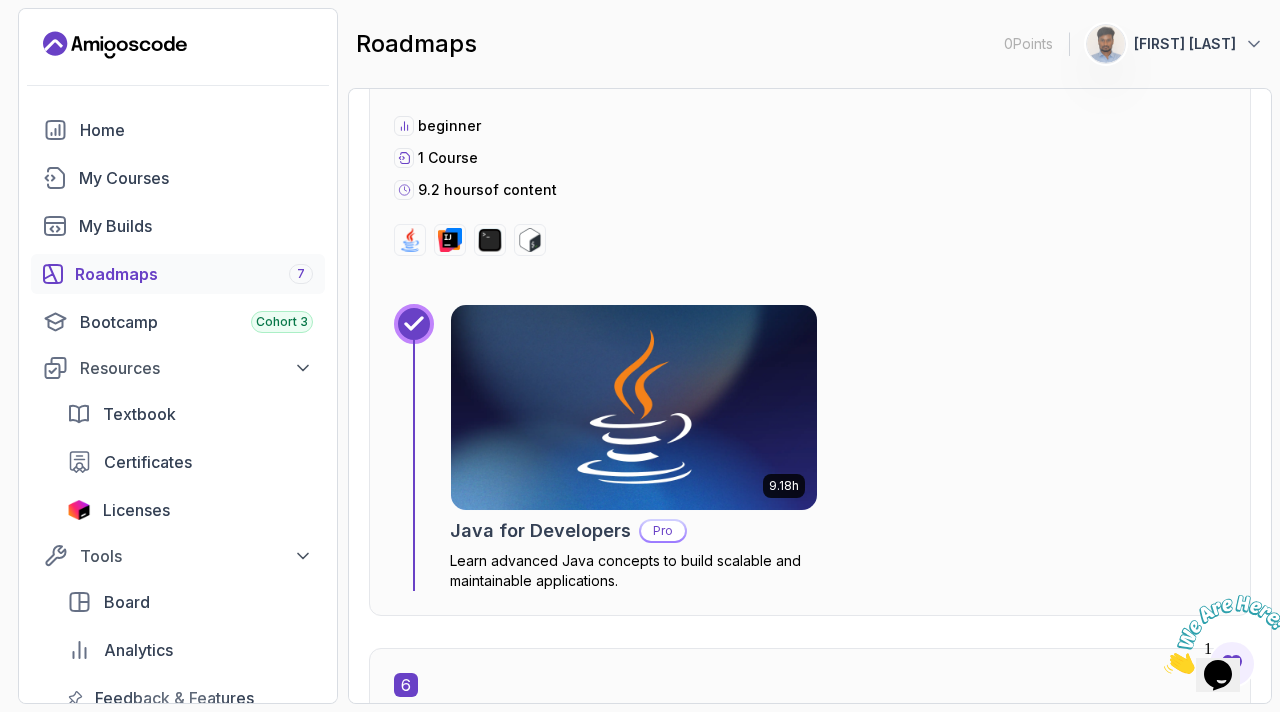 click on "Java for Developers" at bounding box center (540, 531) 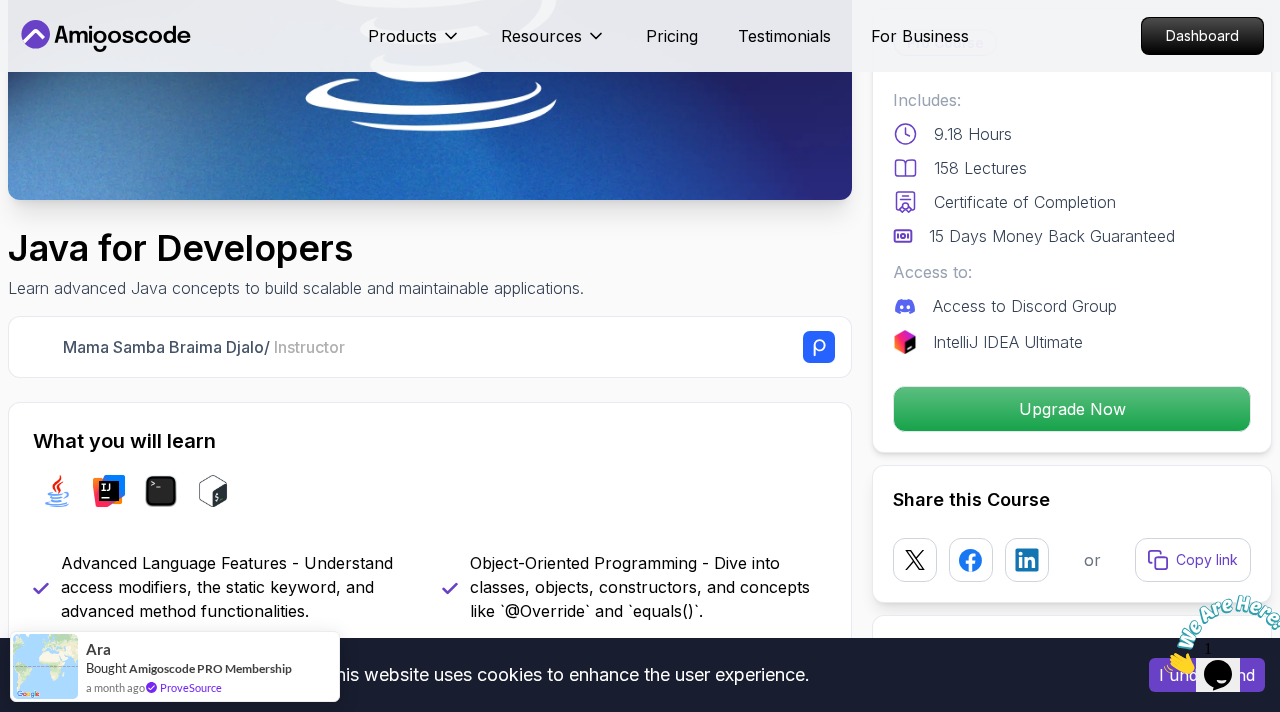scroll, scrollTop: 363, scrollLeft: 0, axis: vertical 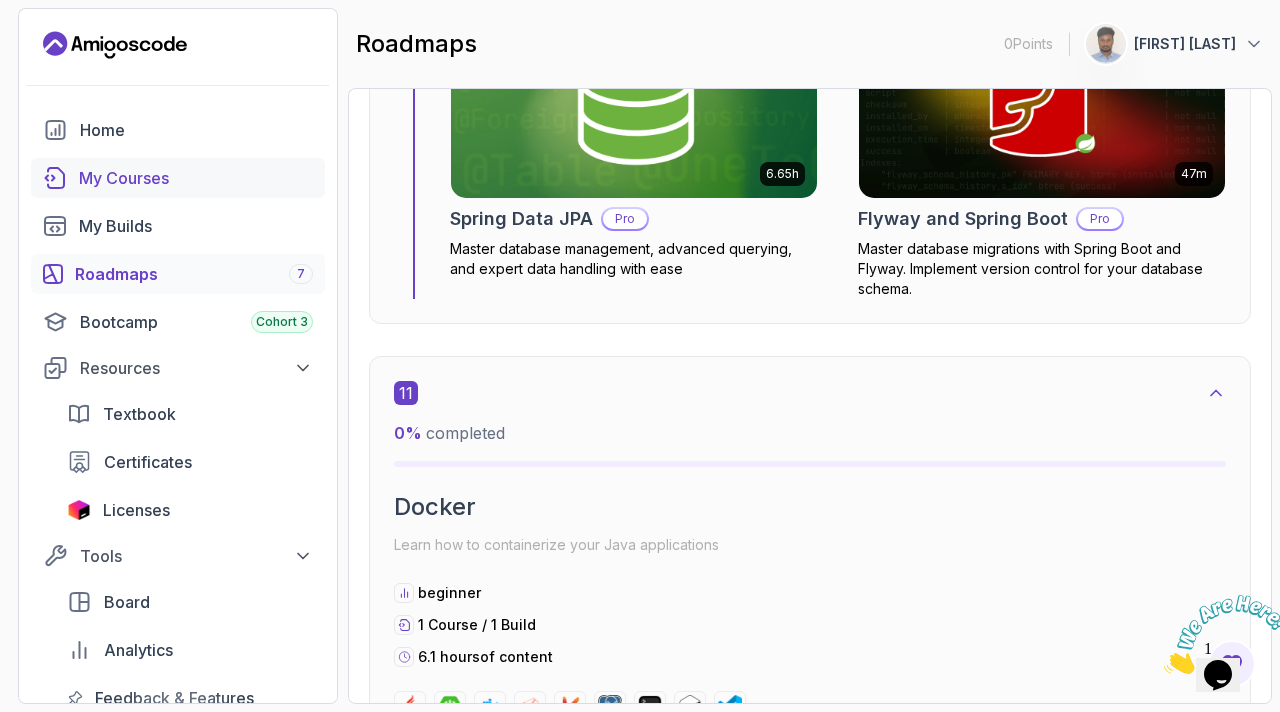 click on "My Courses" at bounding box center (196, 178) 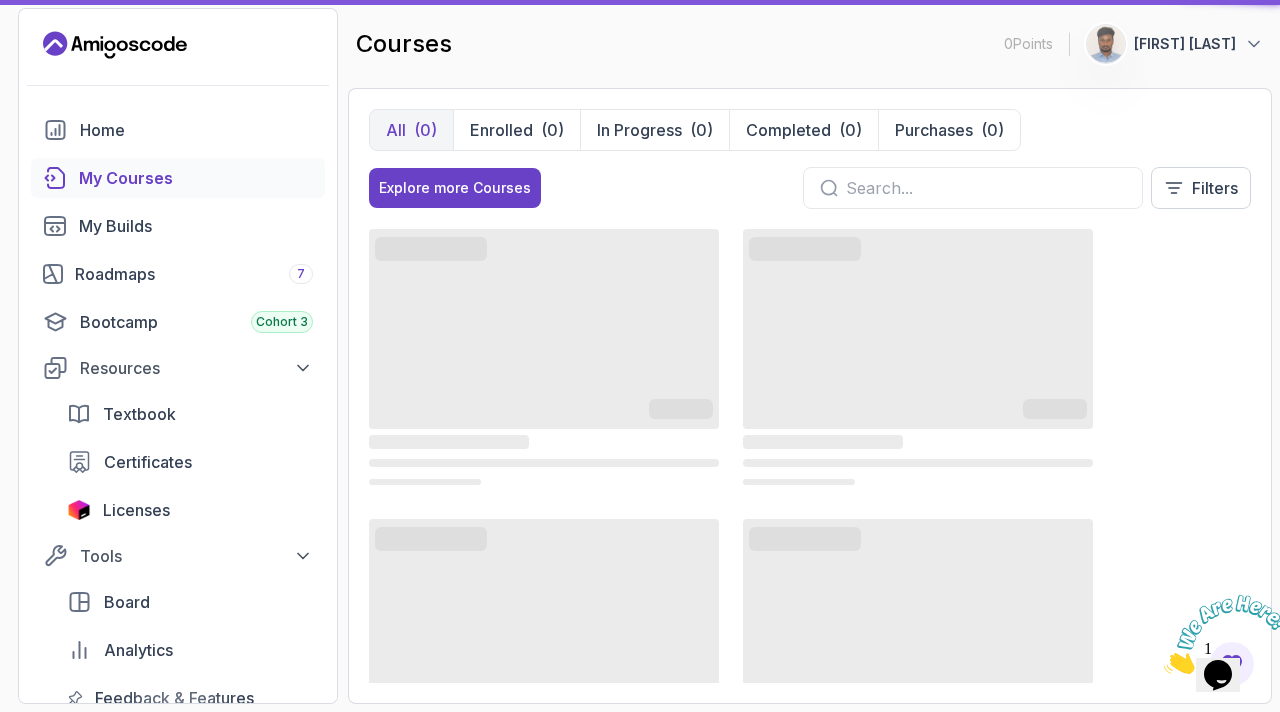 scroll, scrollTop: 0, scrollLeft: 0, axis: both 